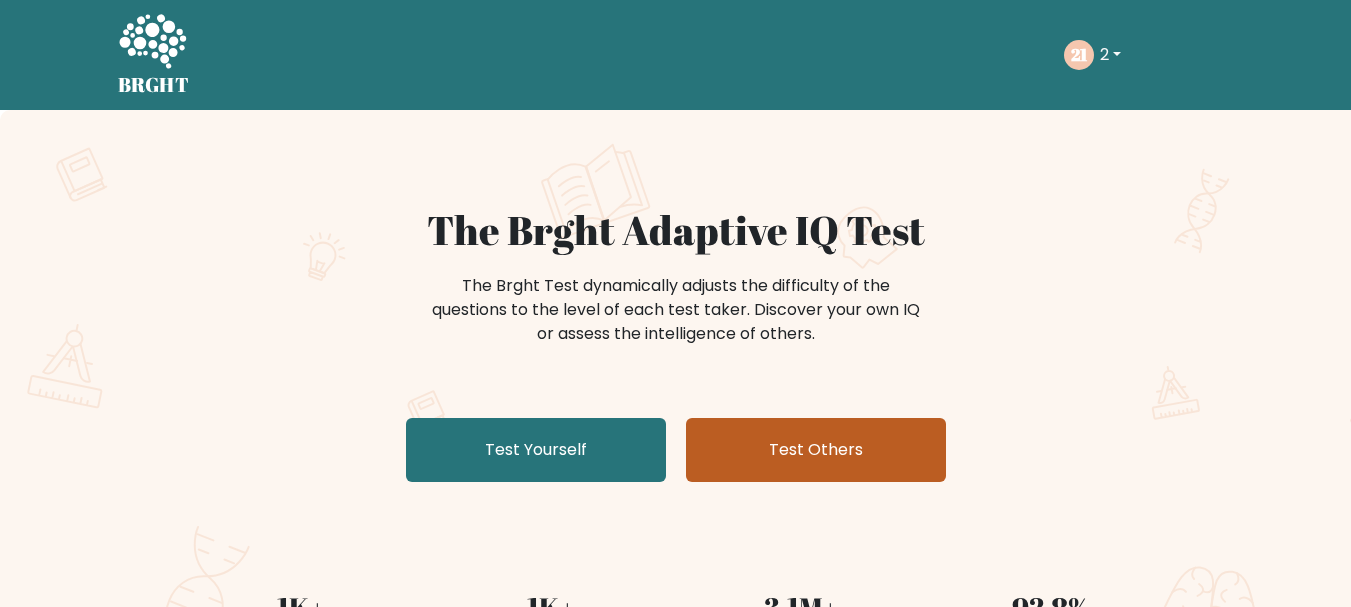 scroll, scrollTop: 0, scrollLeft: 0, axis: both 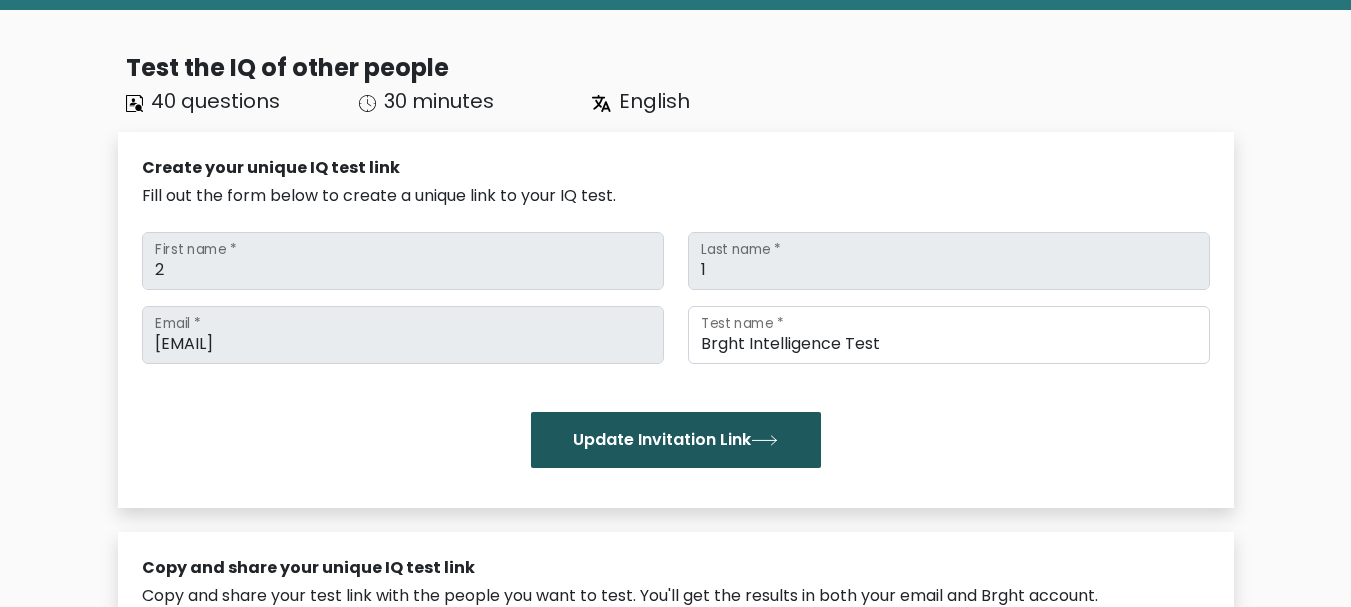 click on "Update Invitation Link" at bounding box center [676, 440] 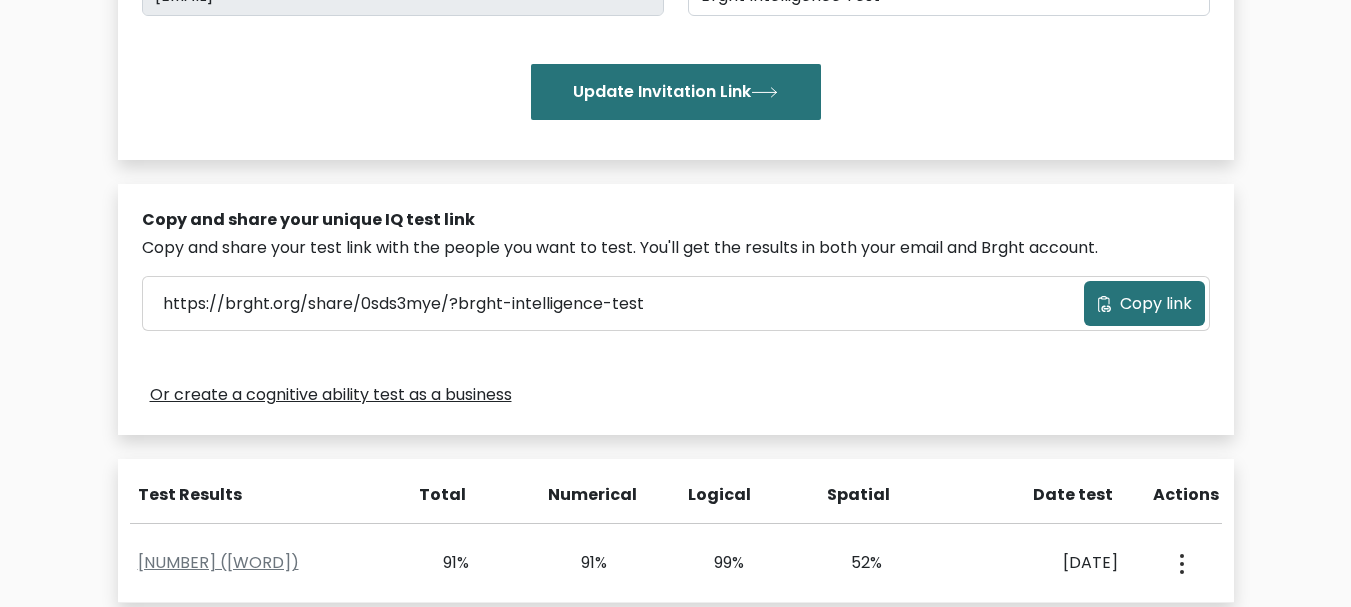 scroll, scrollTop: 400, scrollLeft: 0, axis: vertical 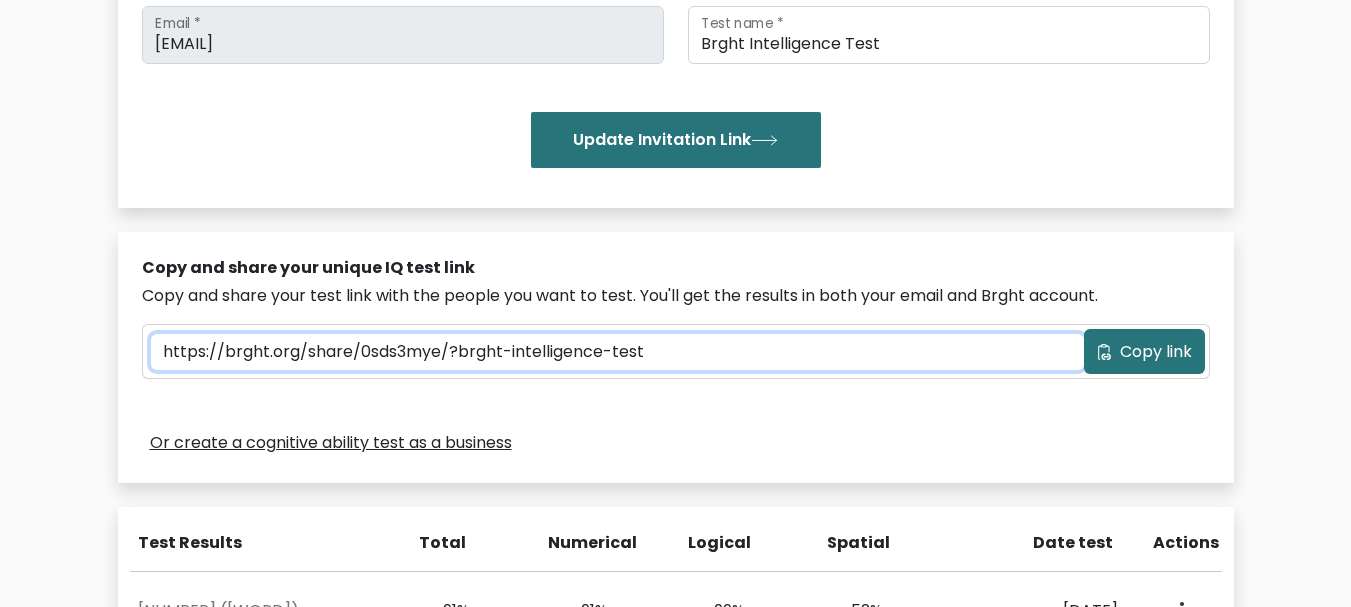 click on "https://brght.org/share/0sds3mye/?brght-intelligence-test" at bounding box center [617, 352] 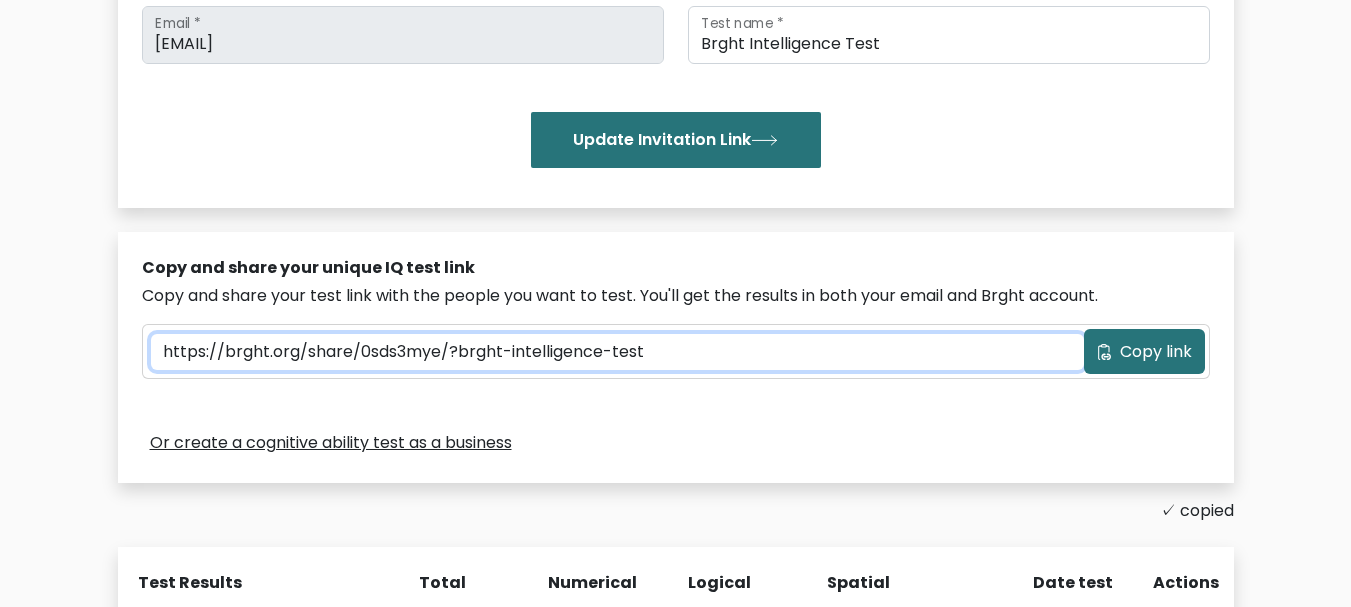 click on "https://brght.org/share/0sds3mye/?brght-intelligence-test" at bounding box center (617, 352) 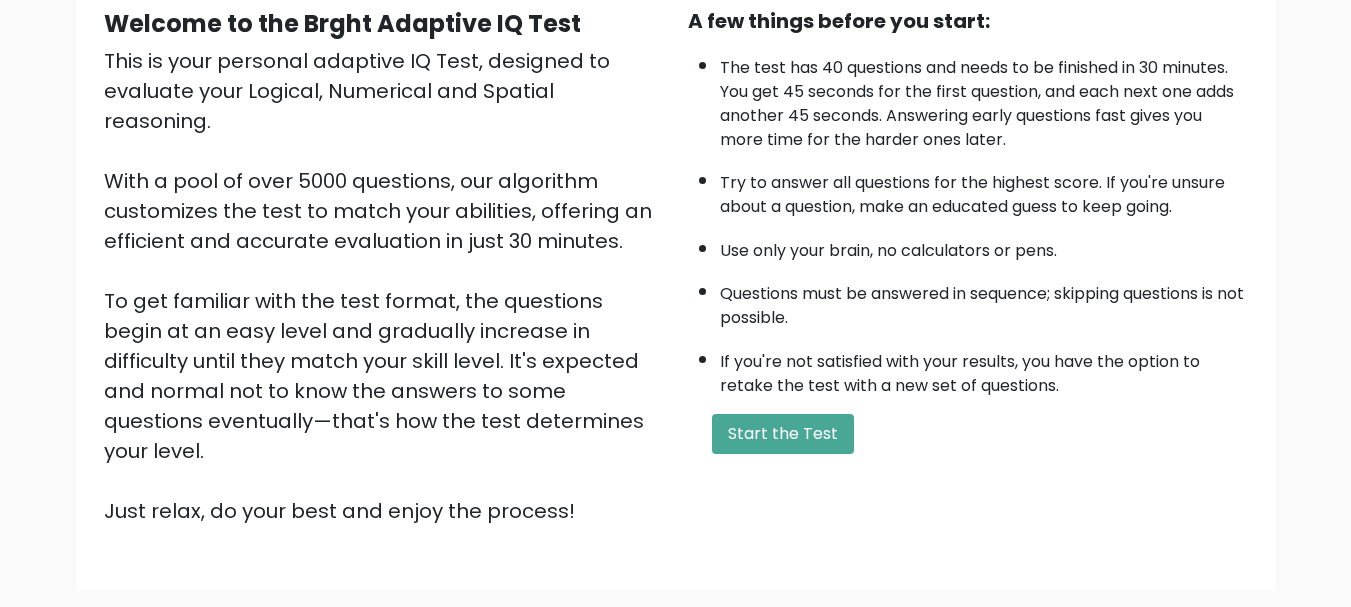 scroll, scrollTop: 300, scrollLeft: 0, axis: vertical 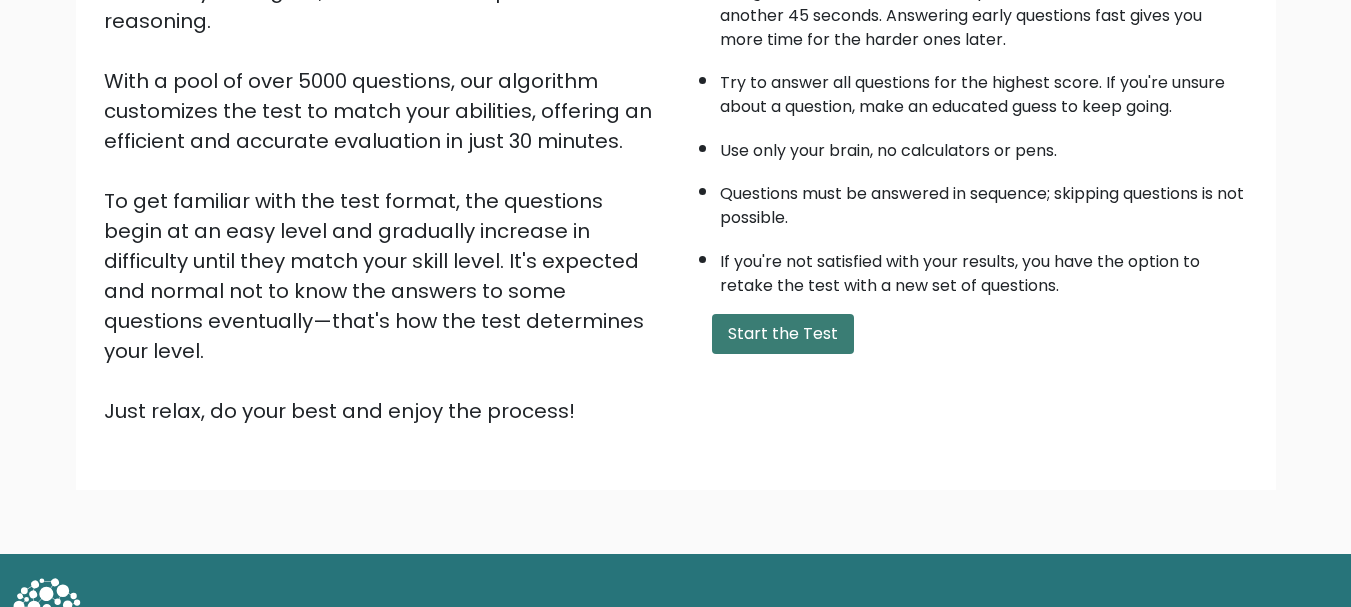 click on "Start the Test" at bounding box center (783, 334) 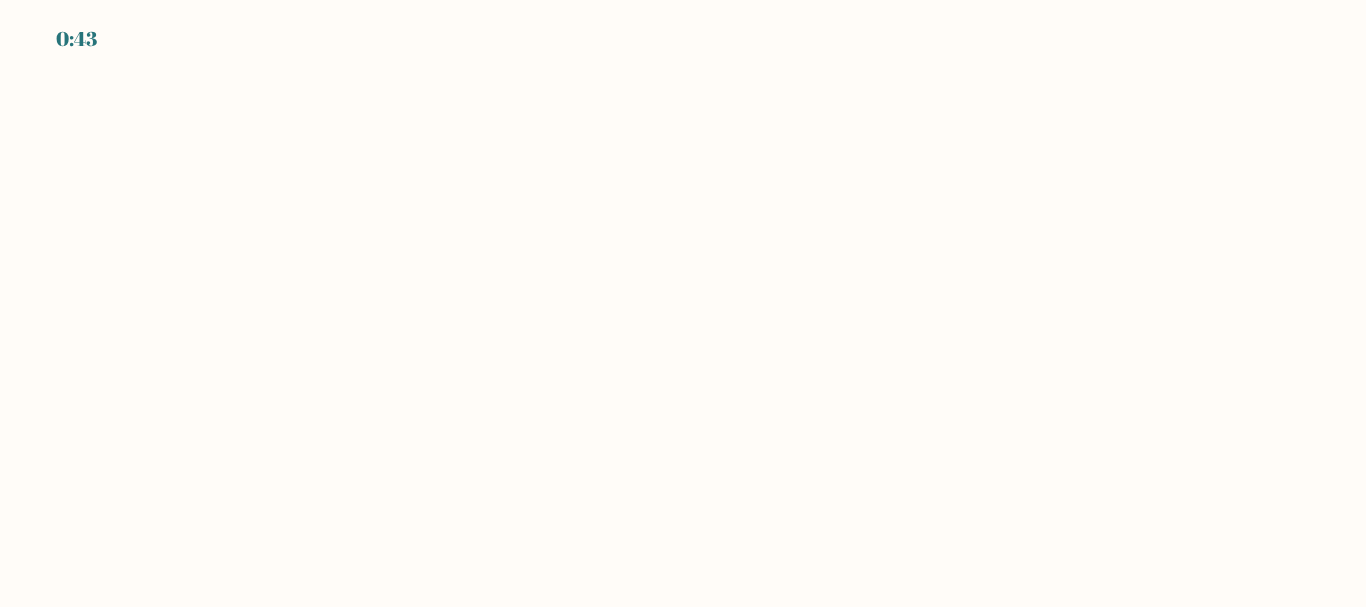 scroll, scrollTop: 0, scrollLeft: 0, axis: both 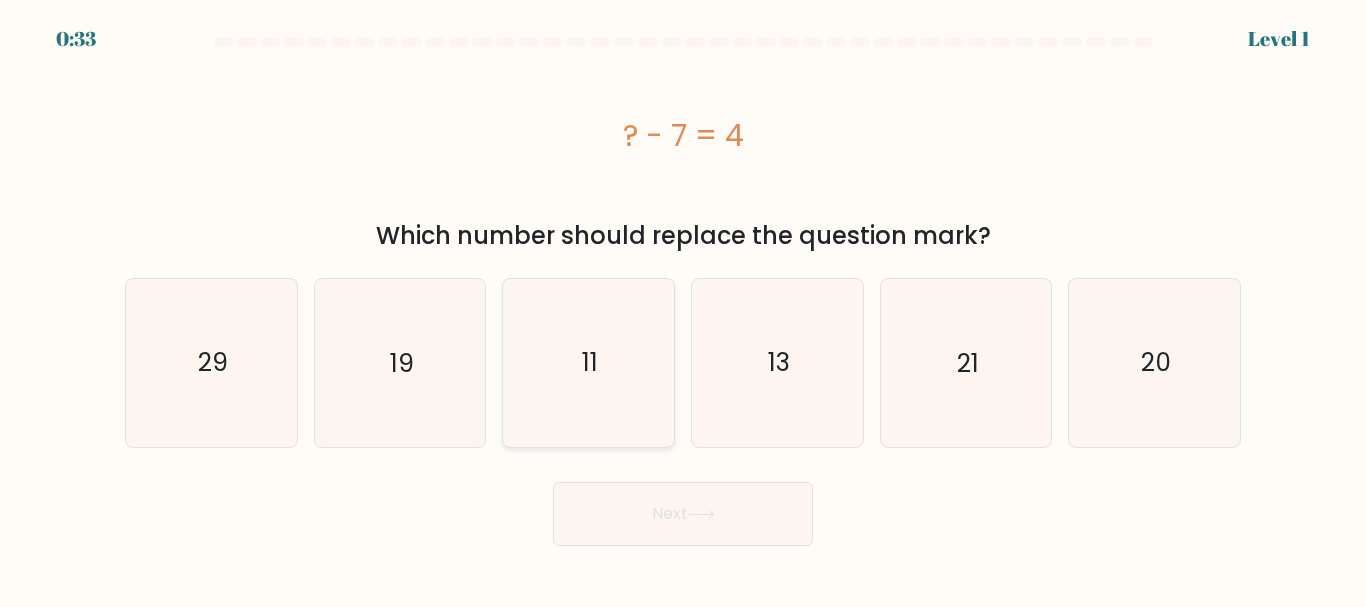 click on "11" 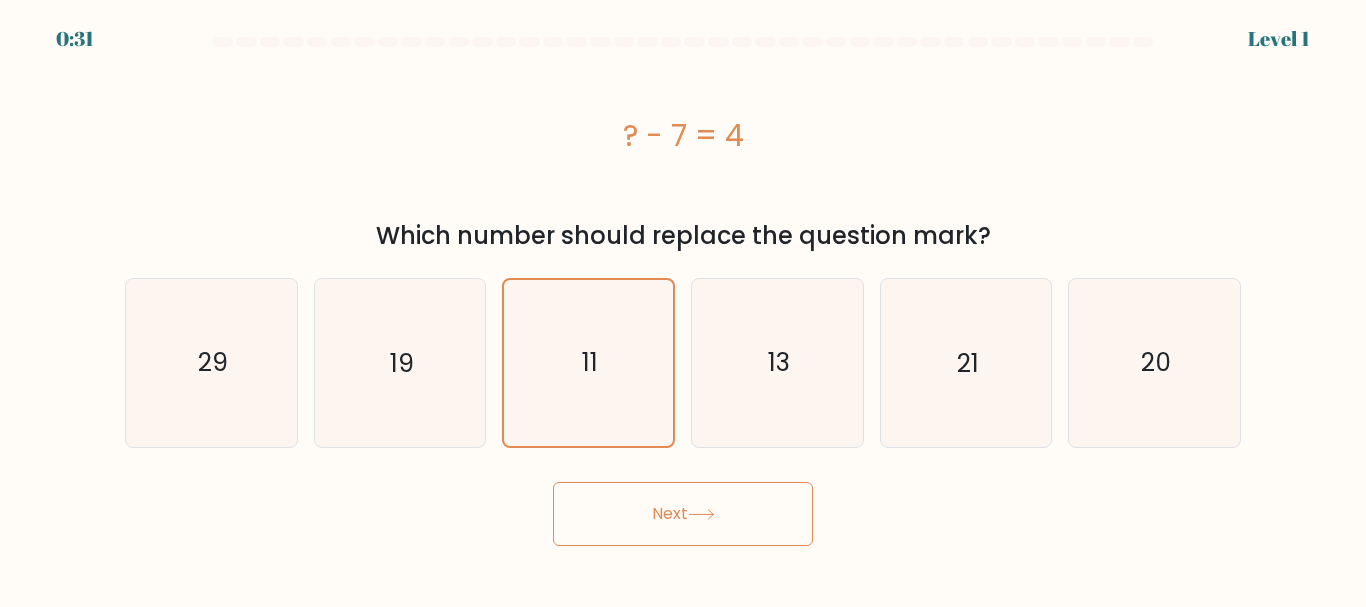 click on "Next" at bounding box center (683, 514) 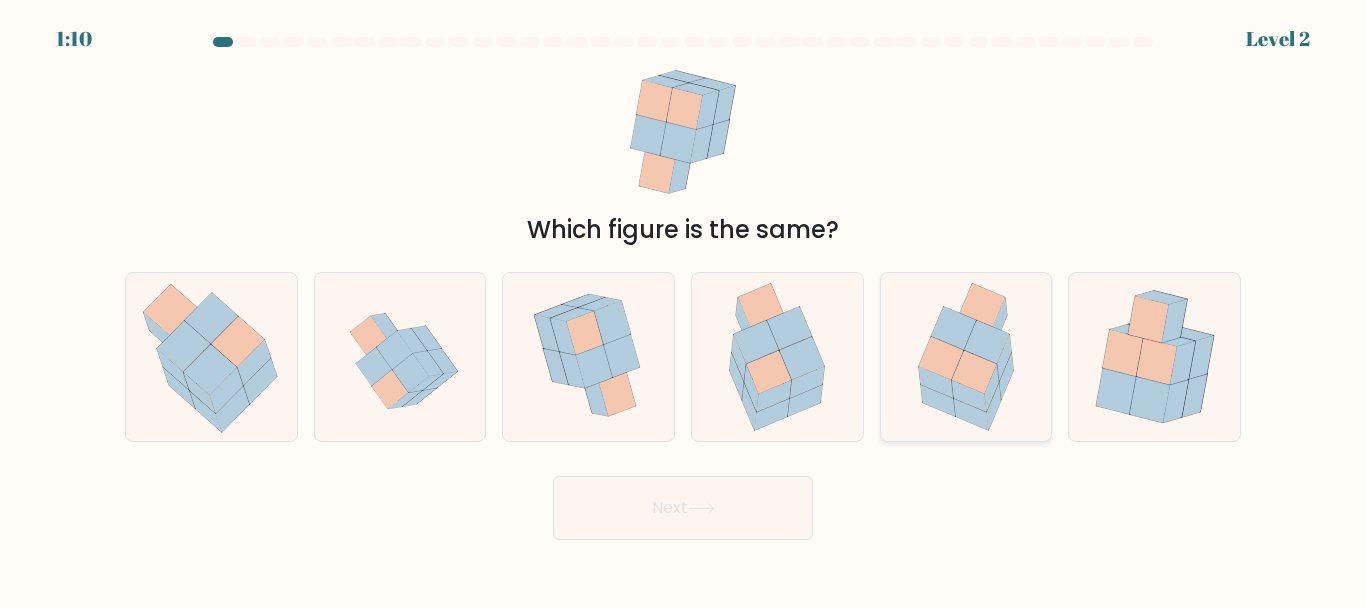 click 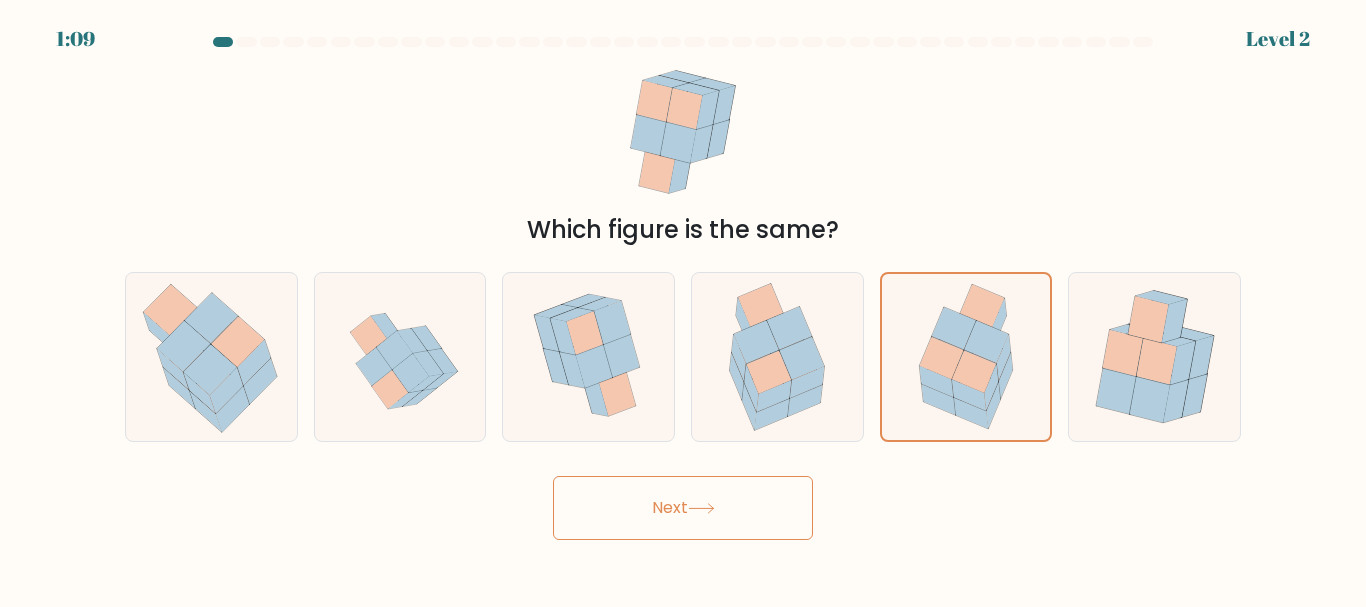 click on "Next" at bounding box center [683, 503] 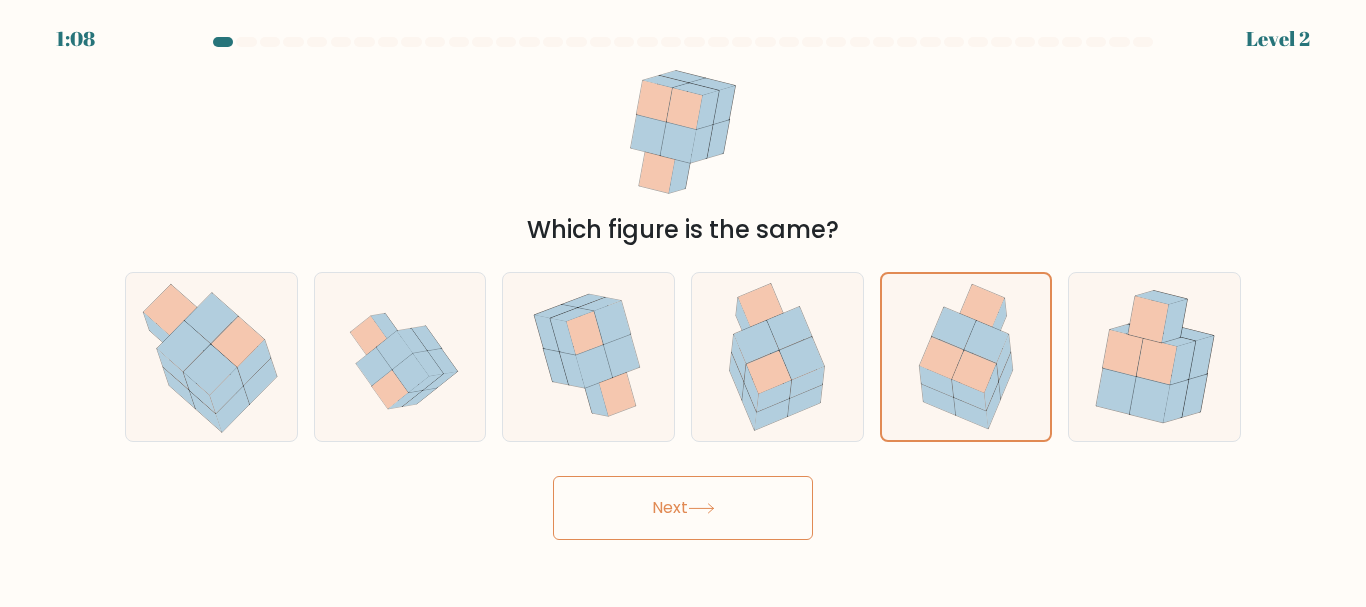 click on "Next" at bounding box center [683, 508] 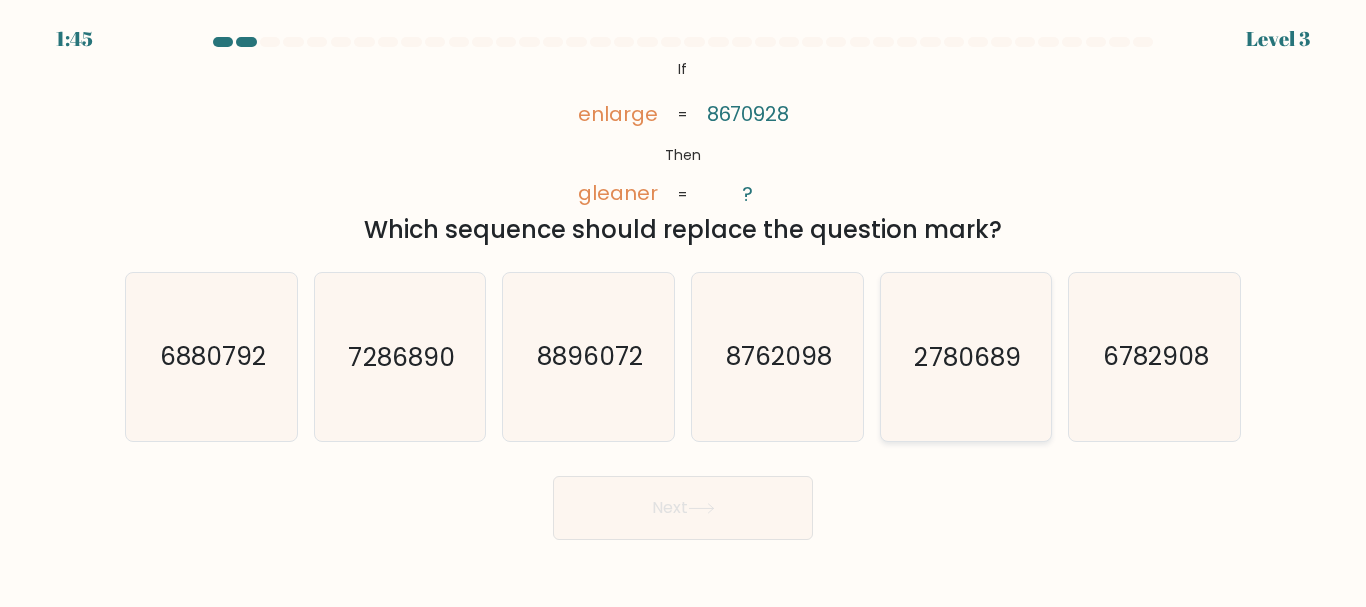 click on "2780689" 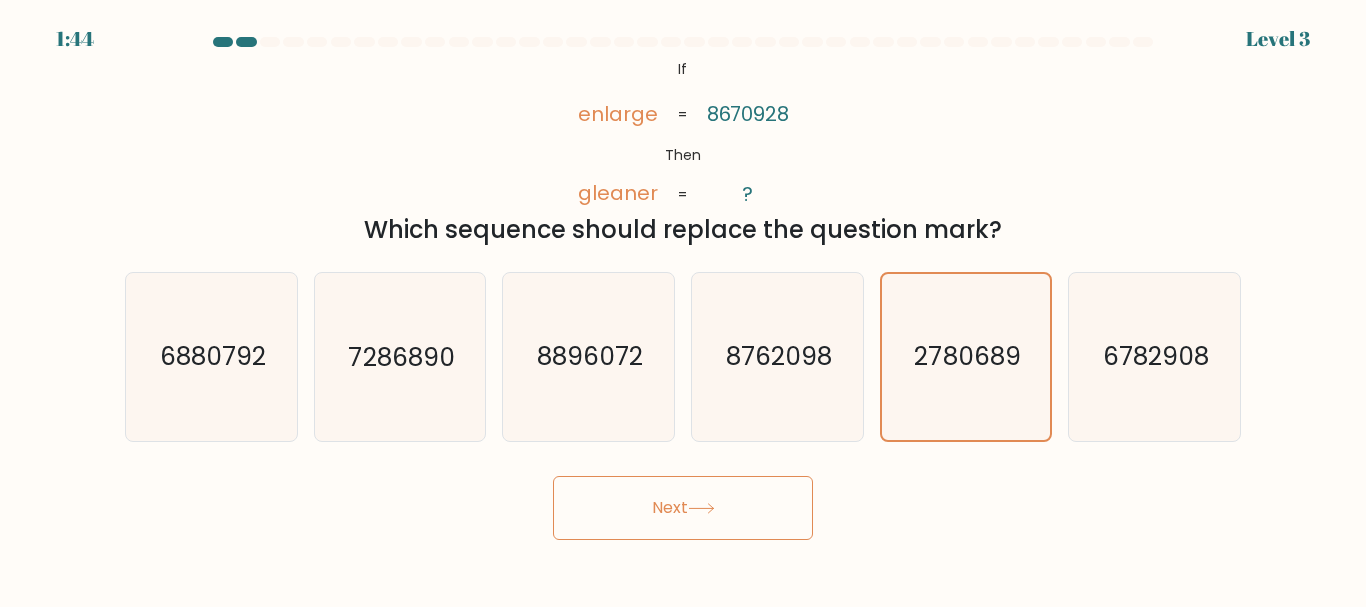 click on "Next" at bounding box center (683, 508) 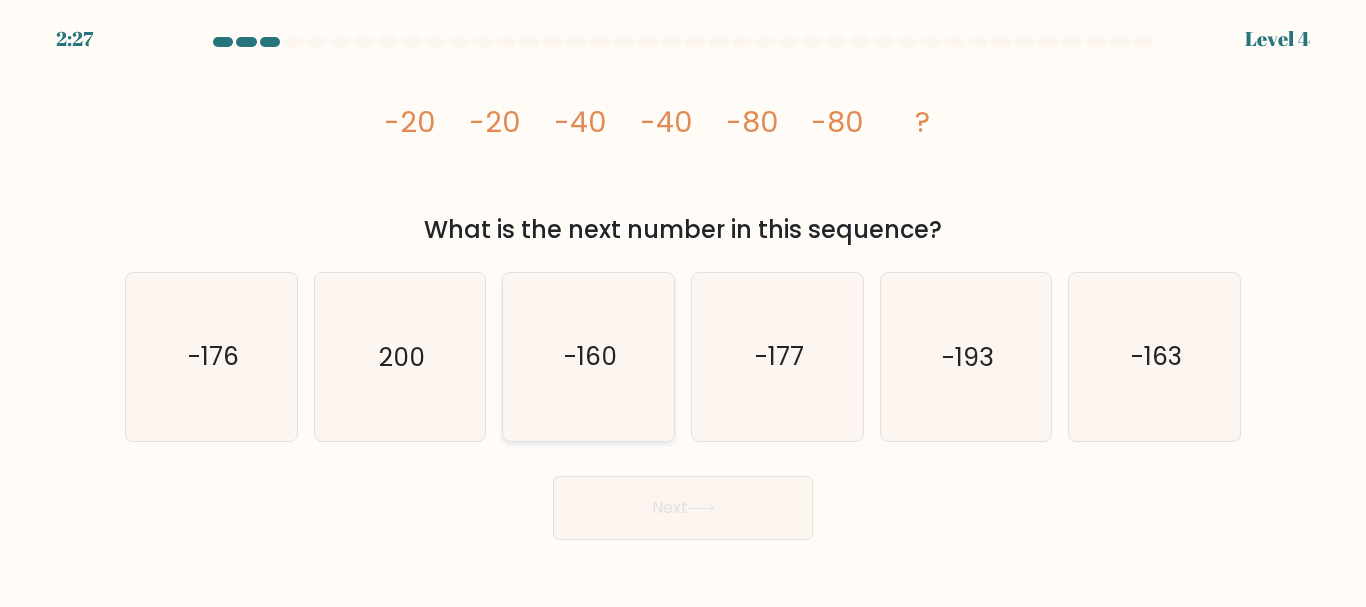 click on "-160" 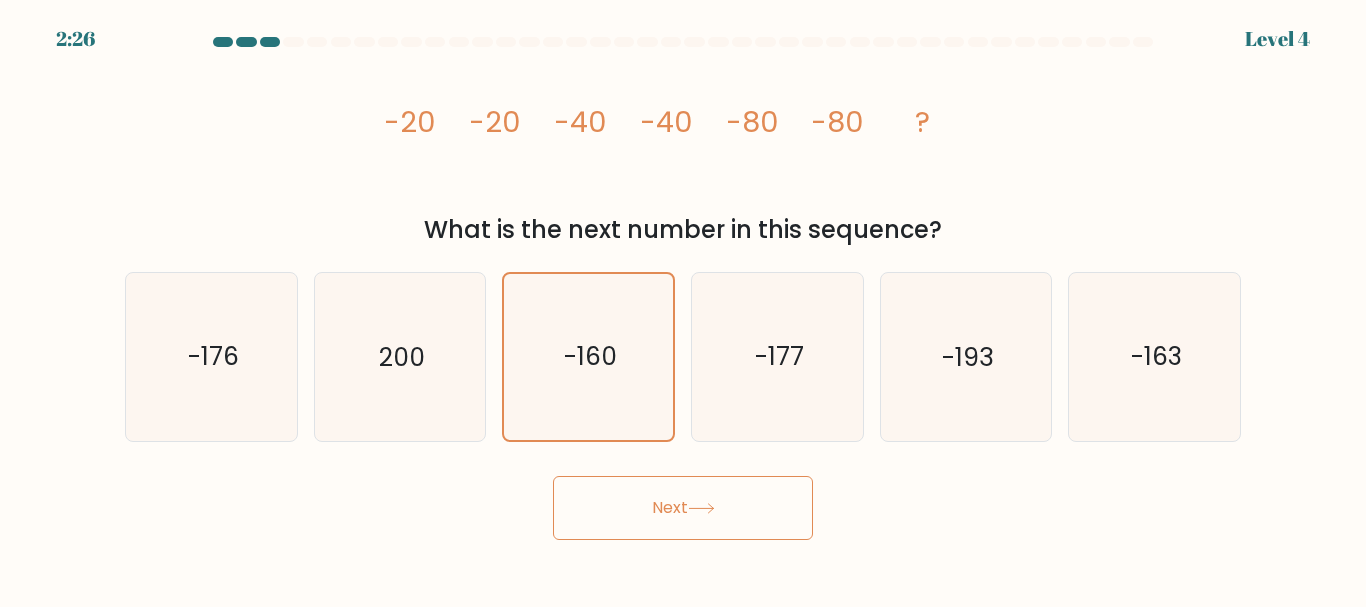 click on "Next" at bounding box center [683, 508] 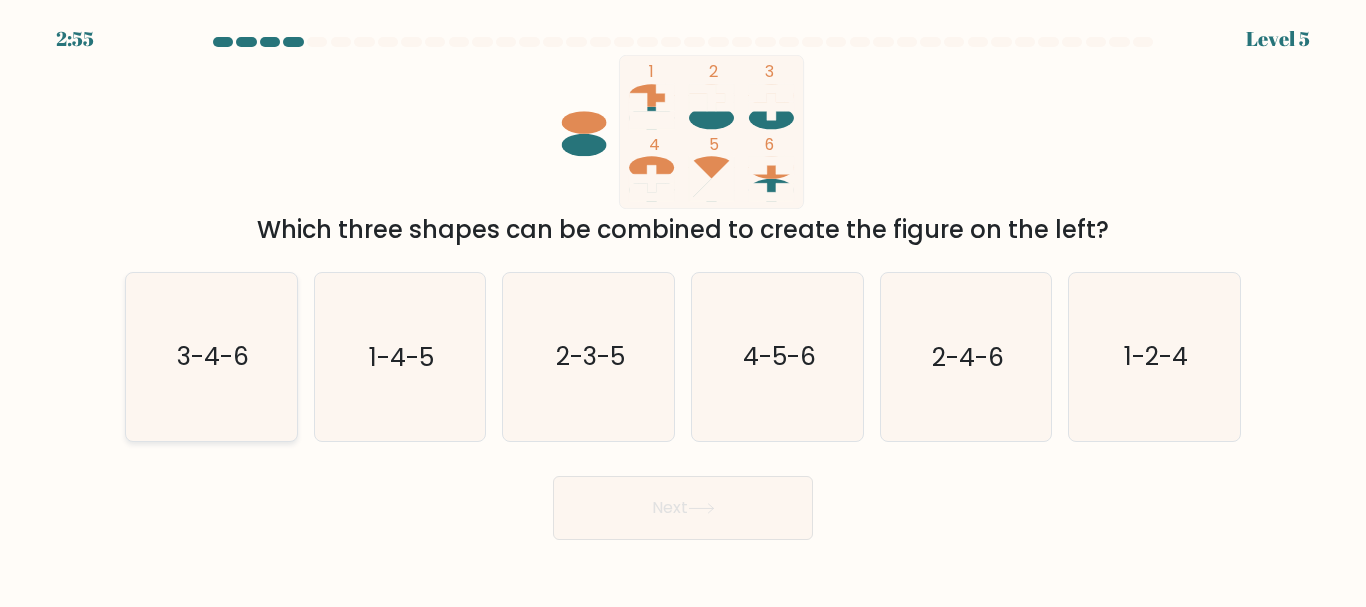 click on "3-4-6" 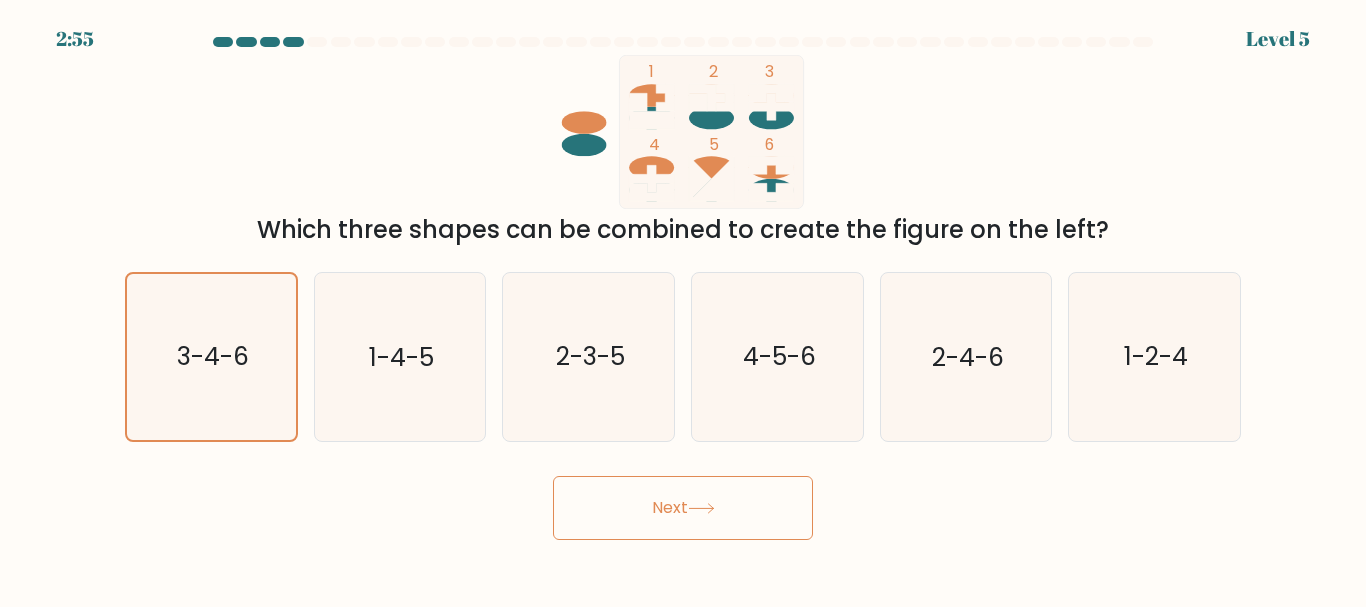 click on "Next" at bounding box center (683, 508) 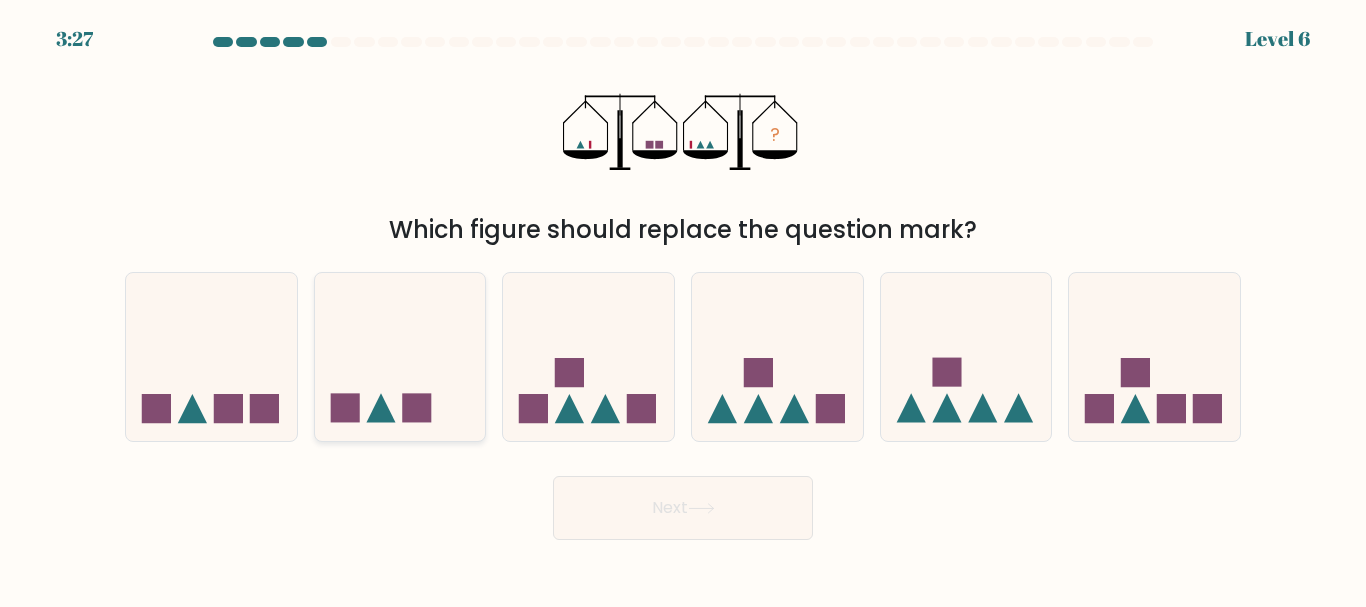 click 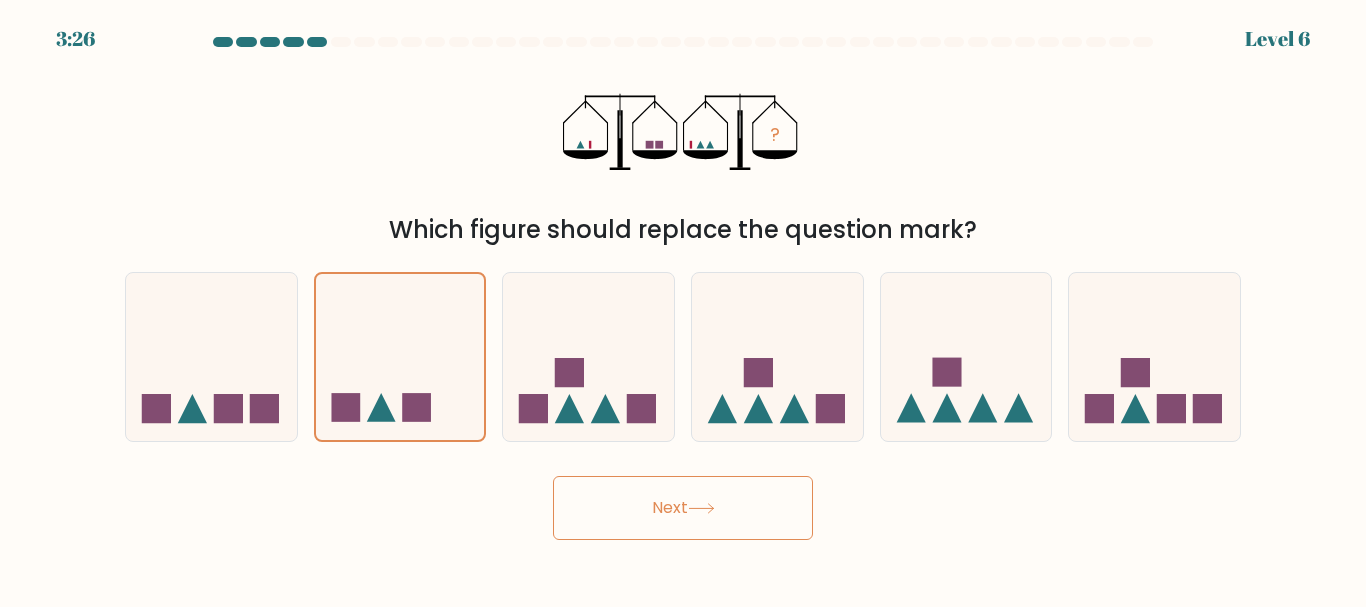 click on "Next" at bounding box center [683, 508] 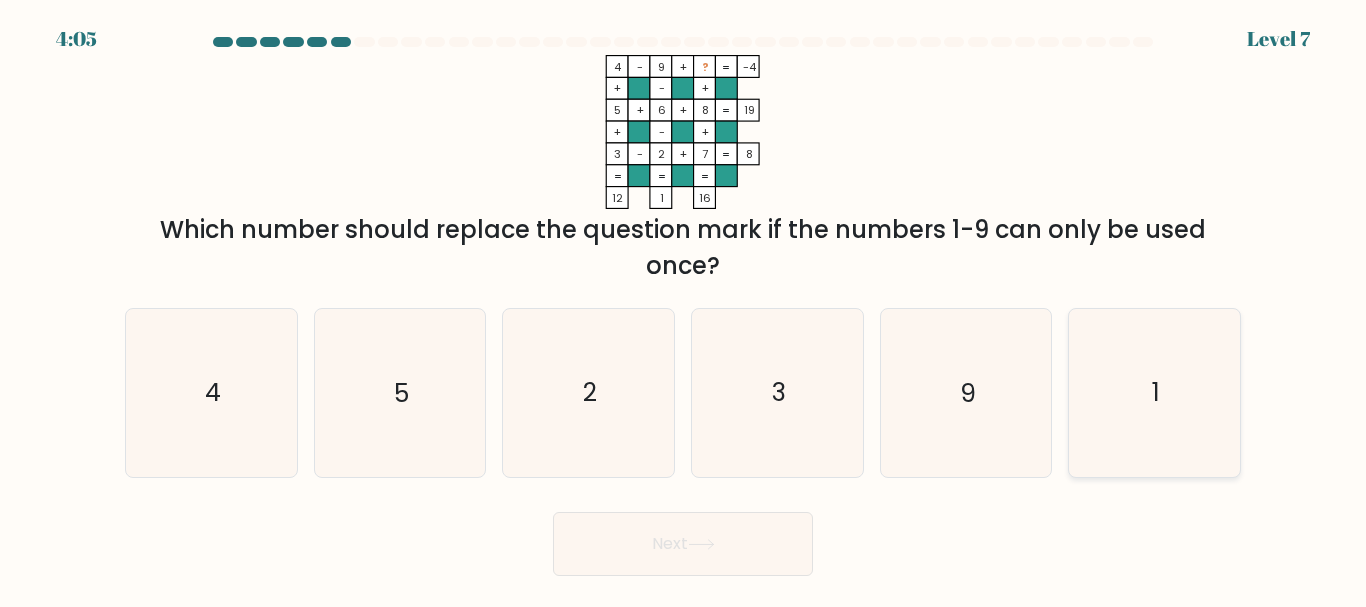 click on "1" 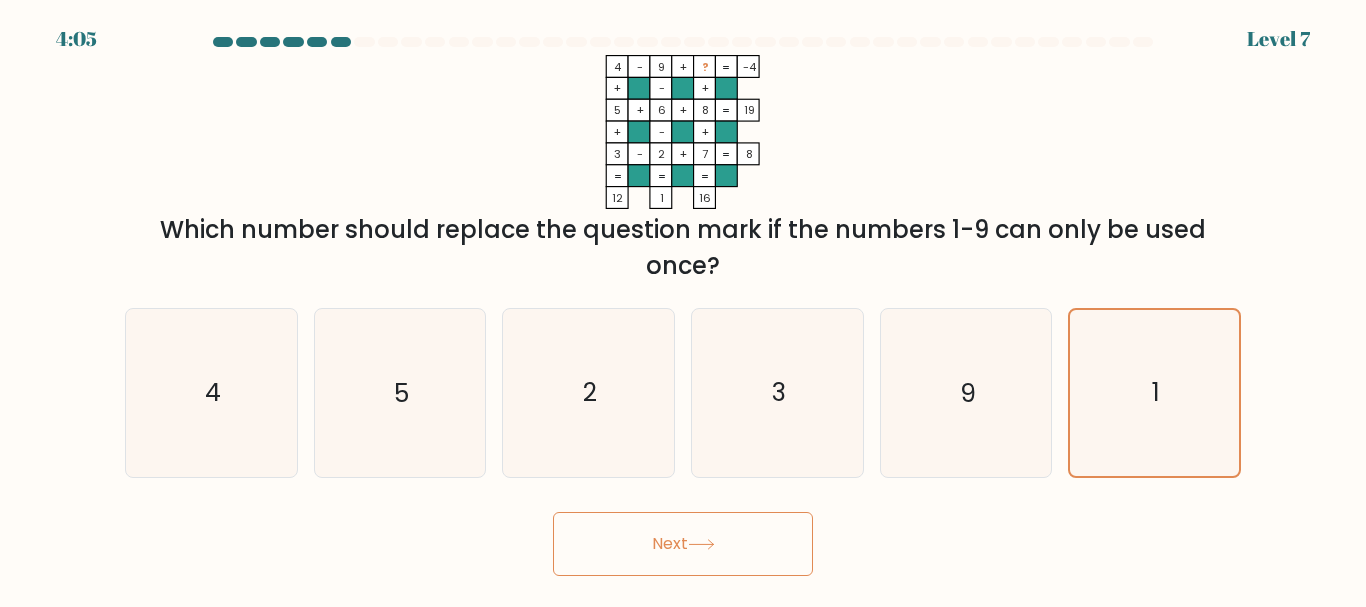 click on "Next" at bounding box center (683, 544) 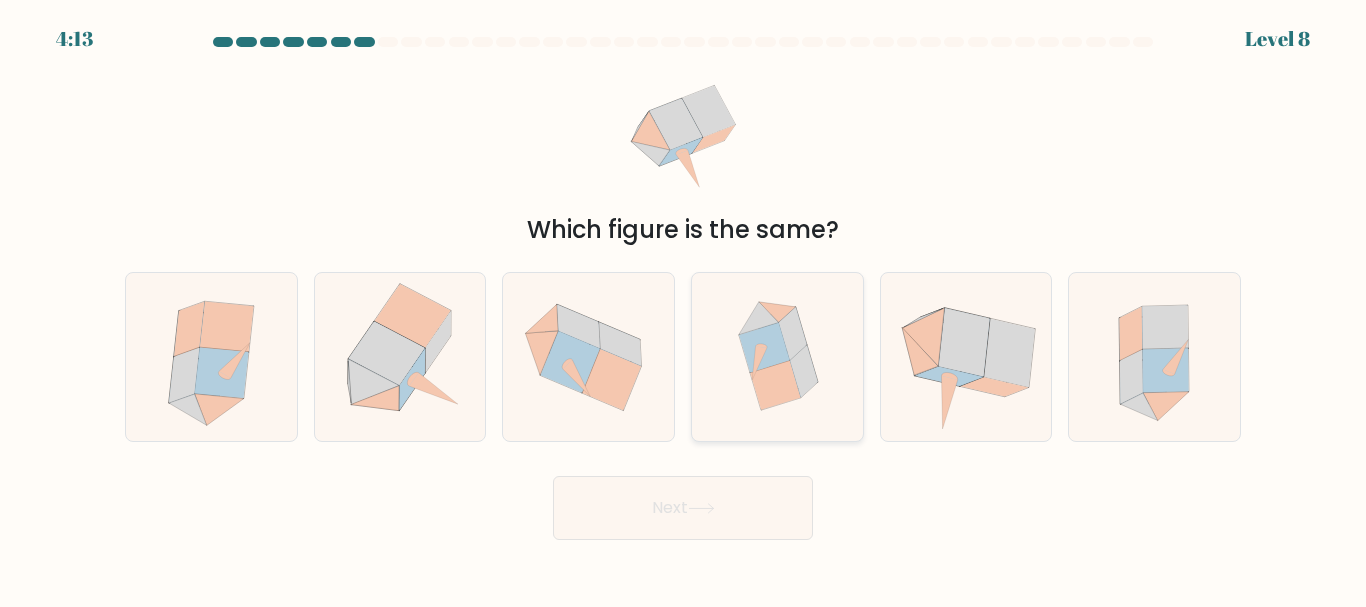 click 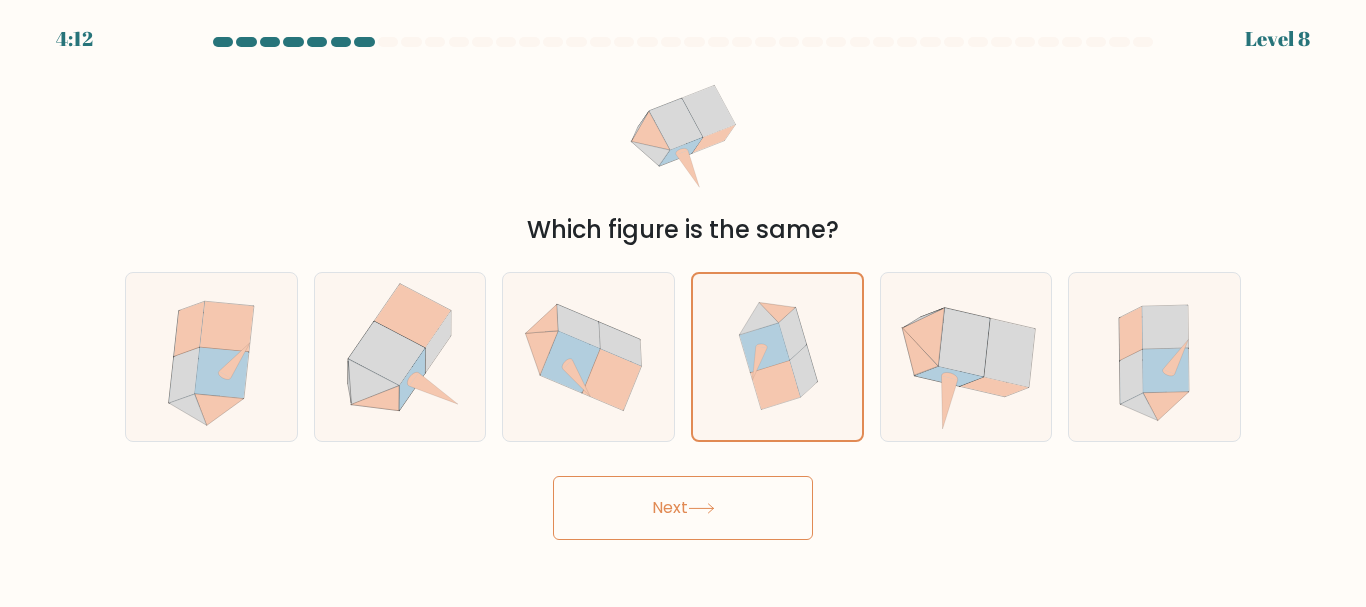 click on "Next" at bounding box center (683, 508) 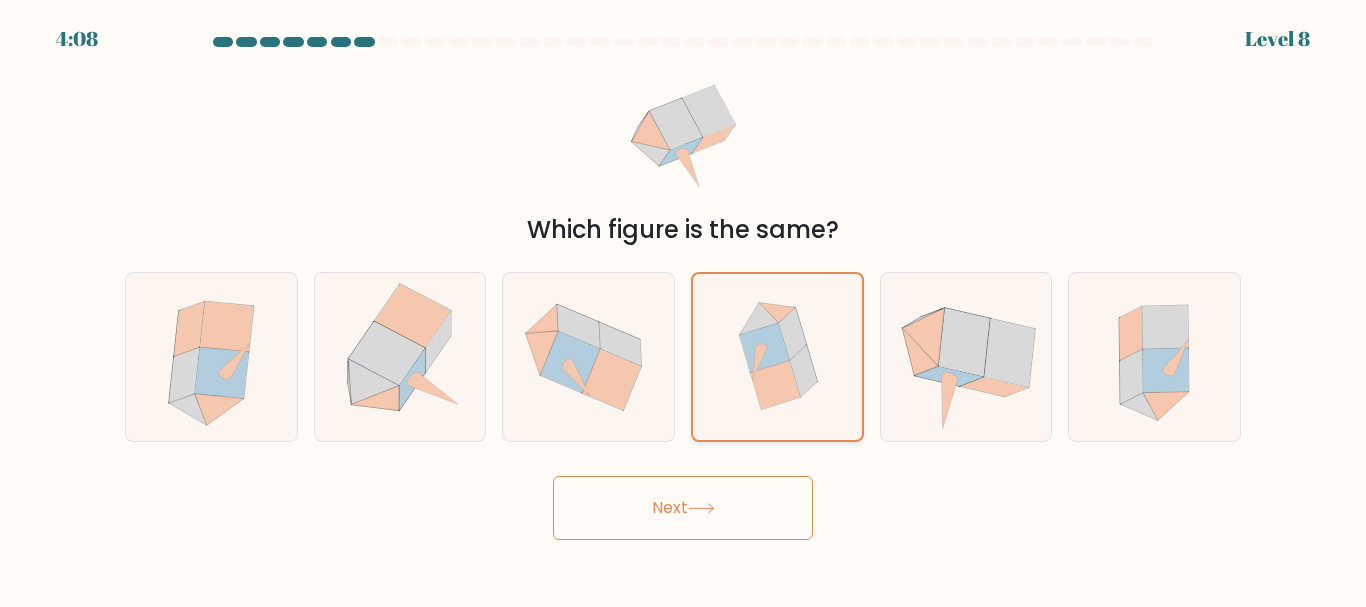 click 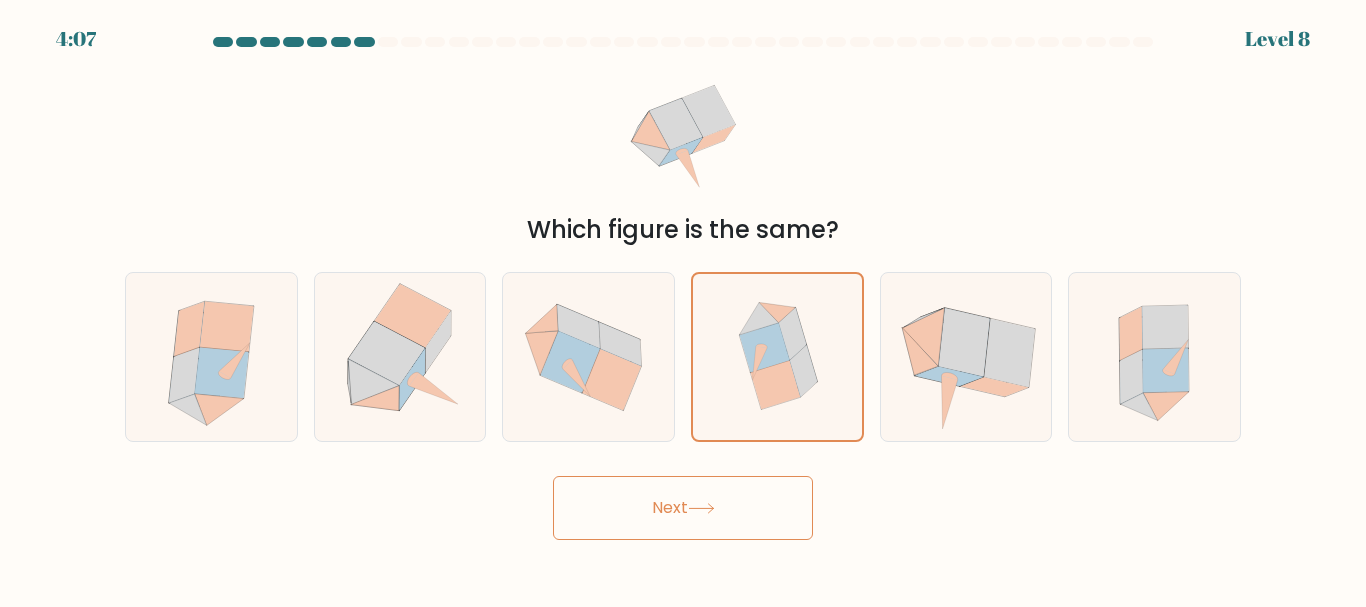 click on "Next" at bounding box center [683, 508] 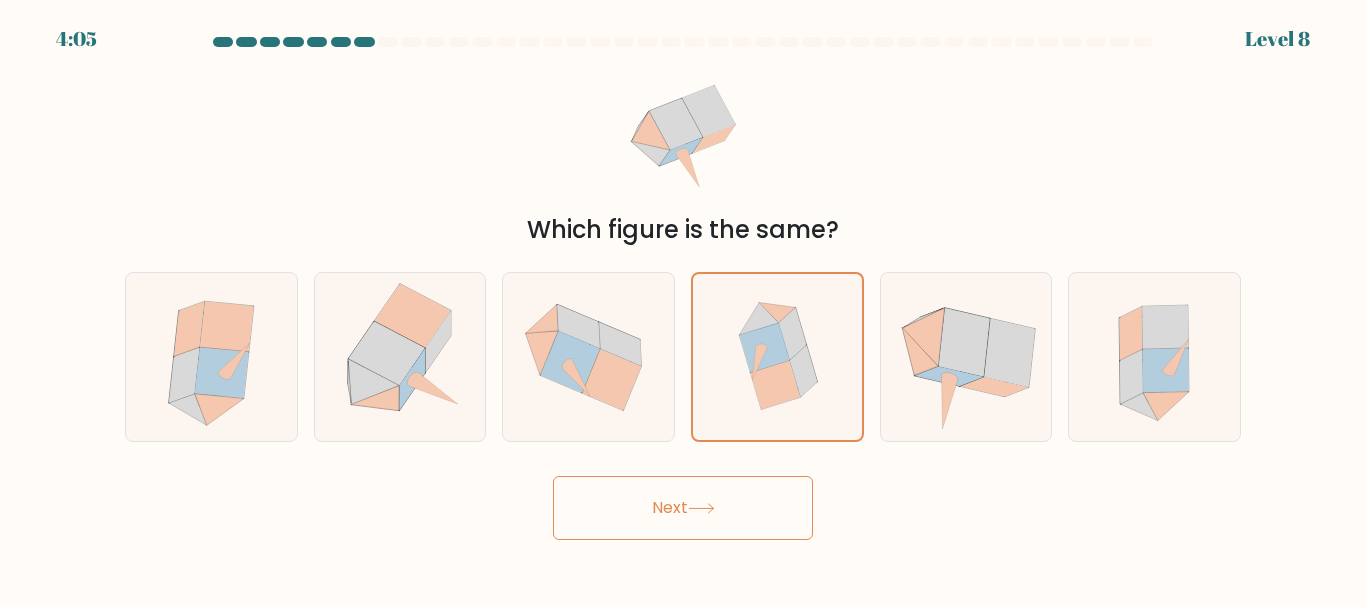 click on "Next" at bounding box center [683, 508] 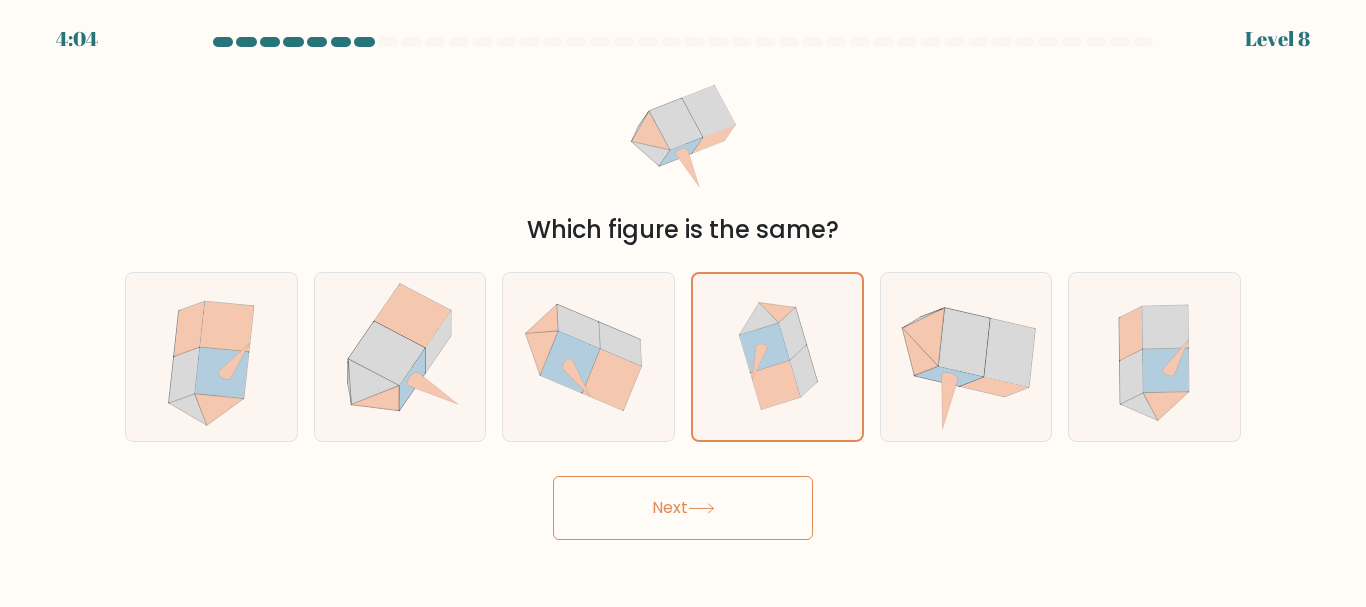 click on "Next" at bounding box center (683, 508) 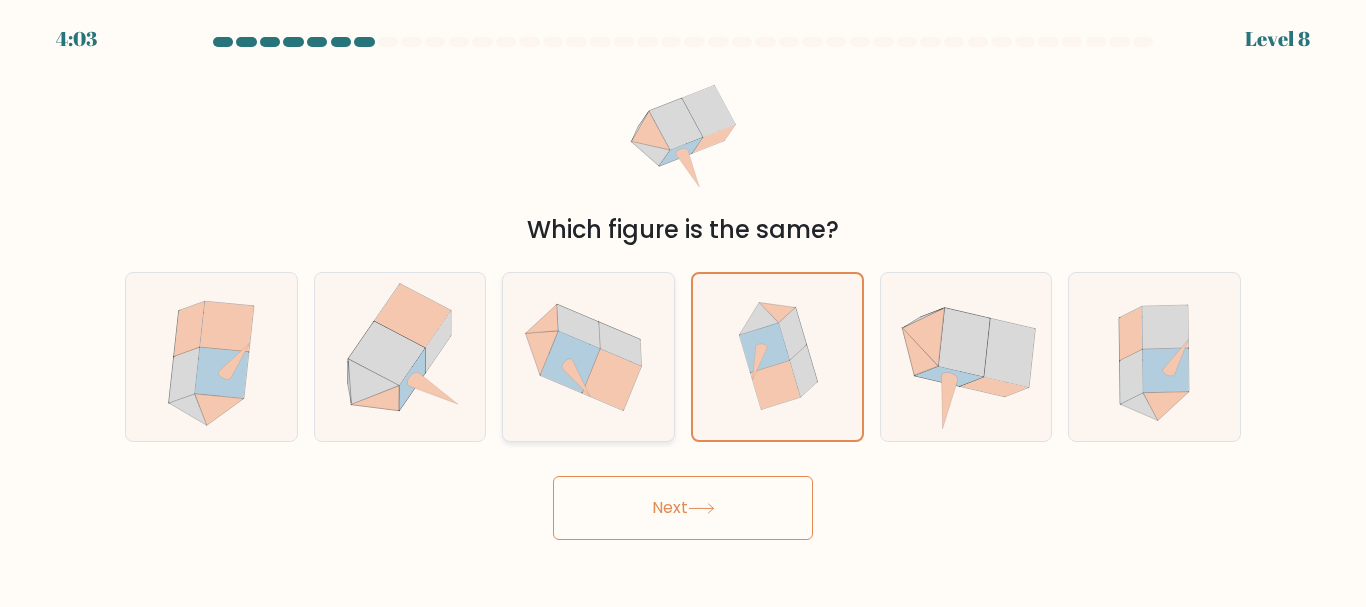click 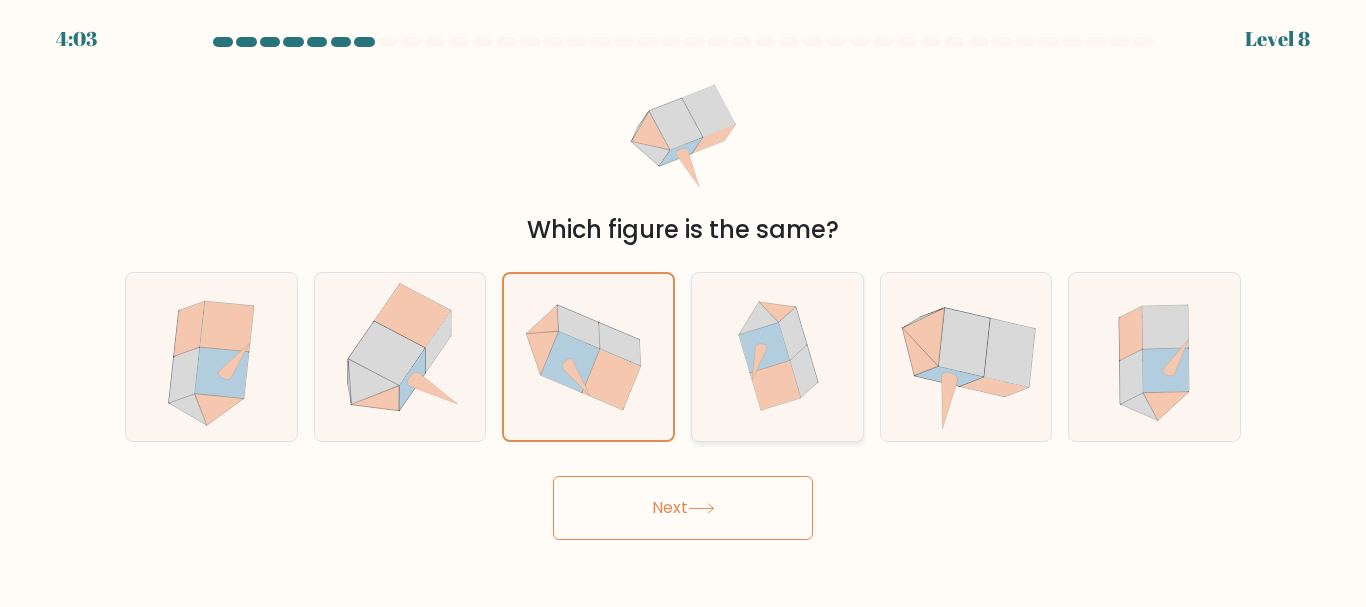click 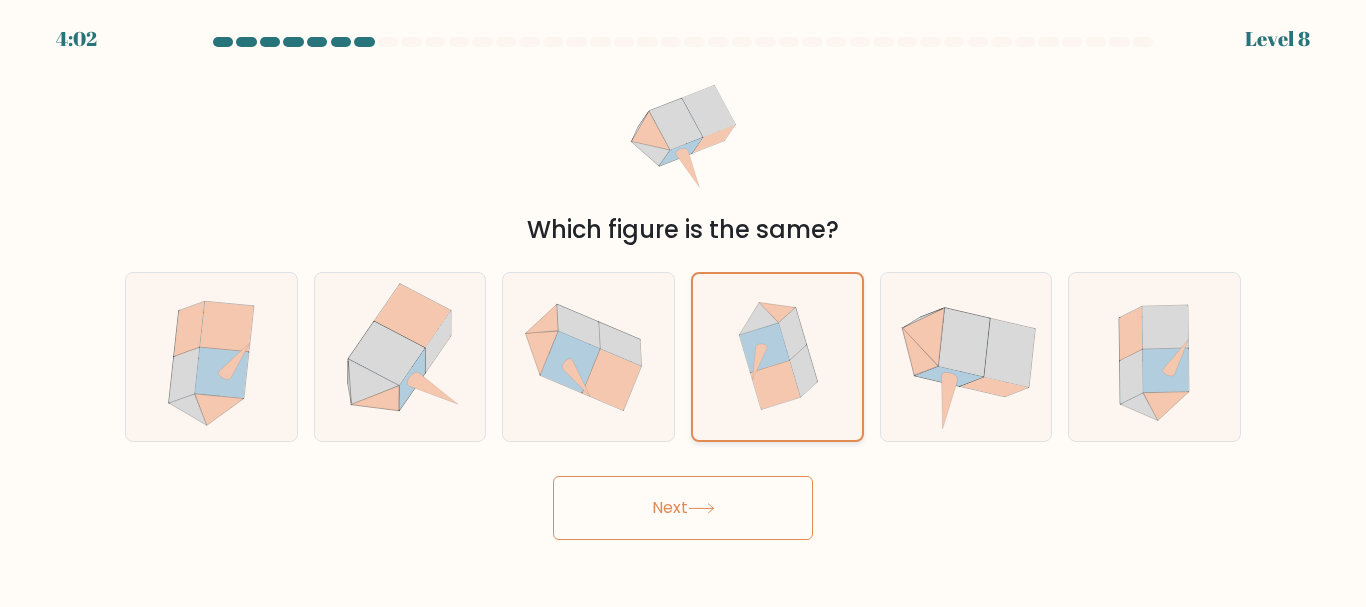 click 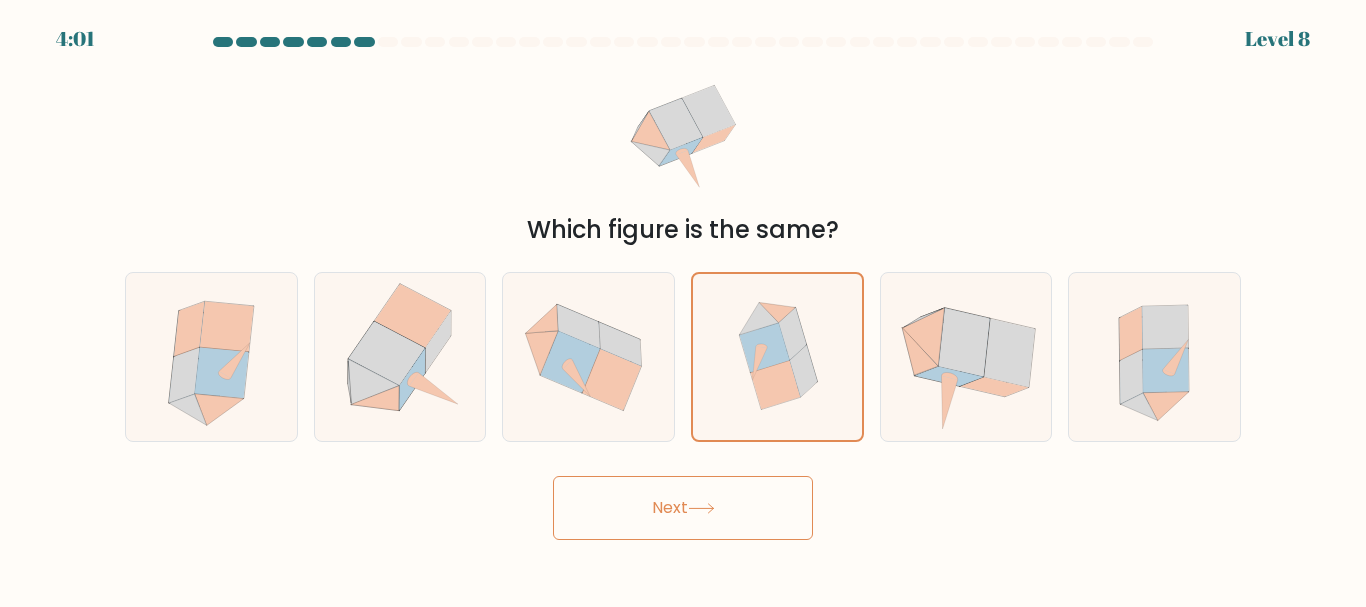 click 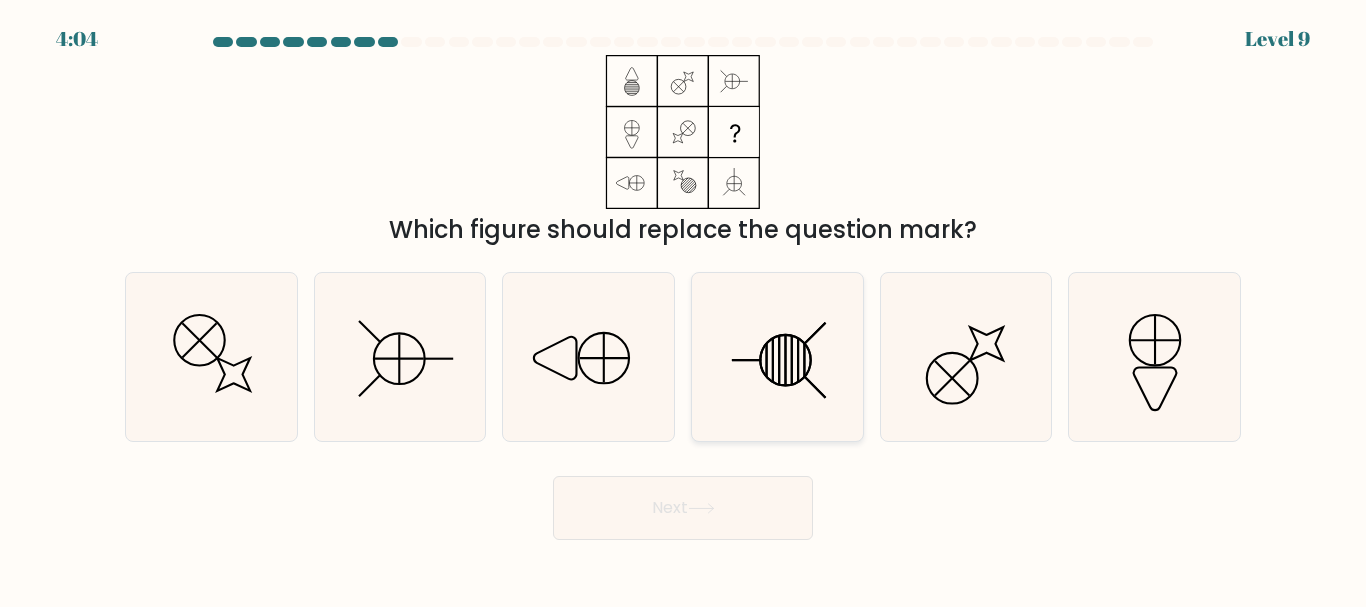 click 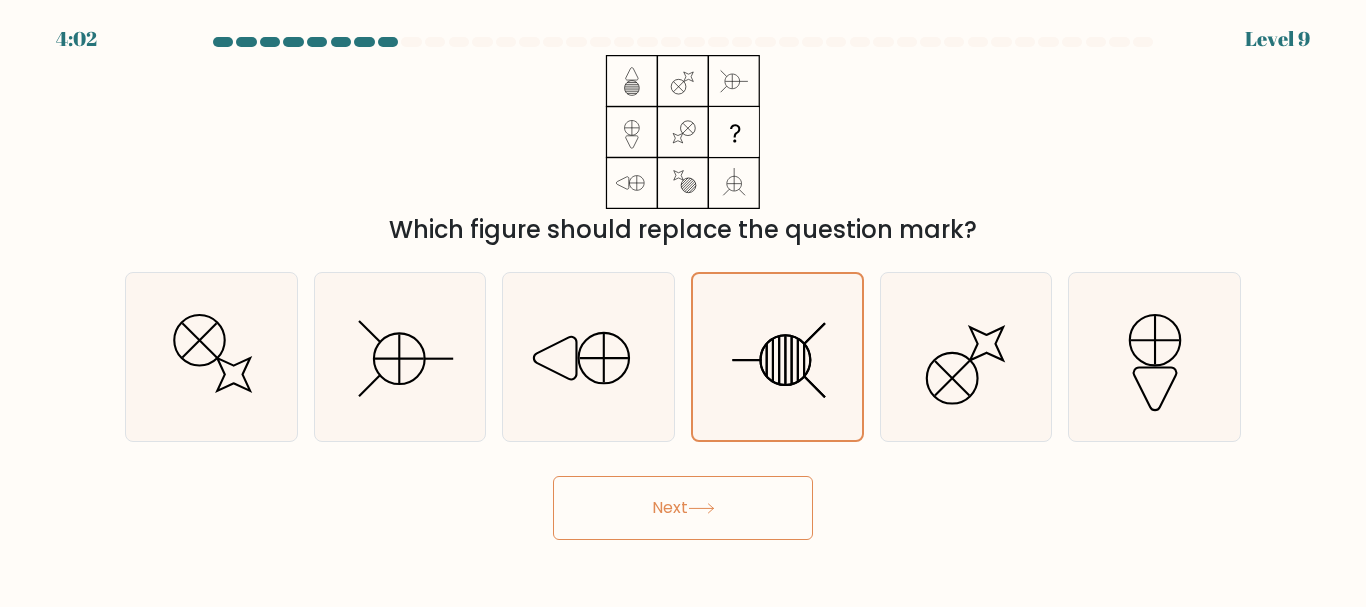 click on "Next" at bounding box center [683, 508] 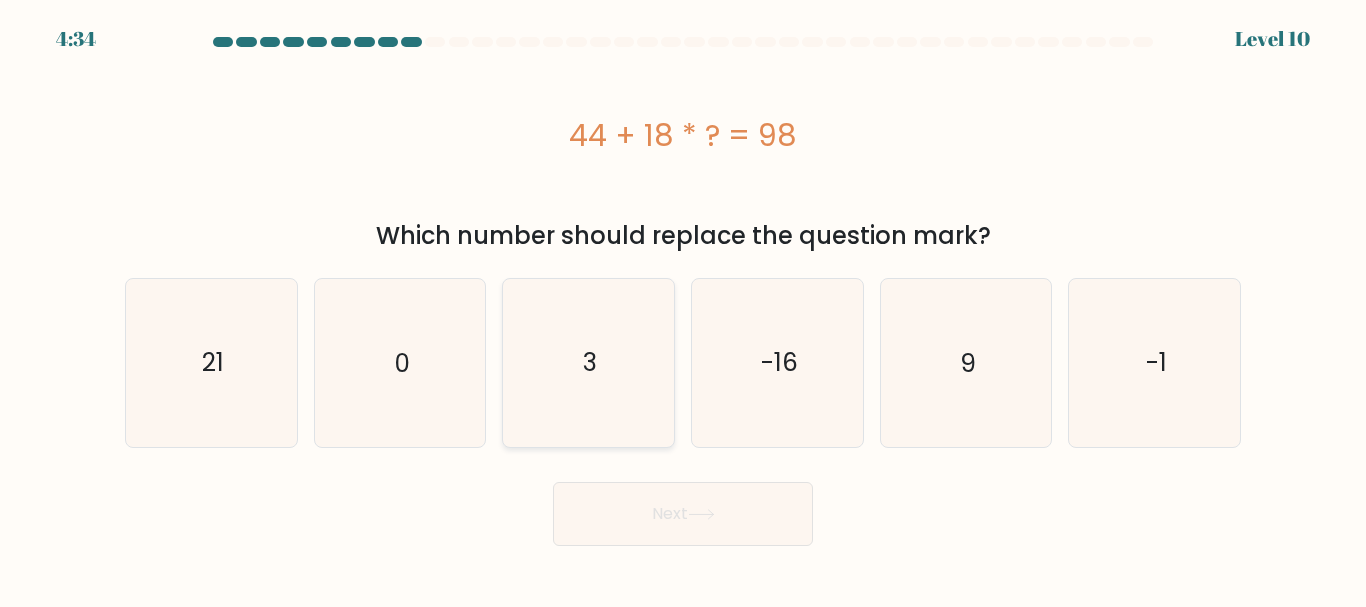 click on "3" 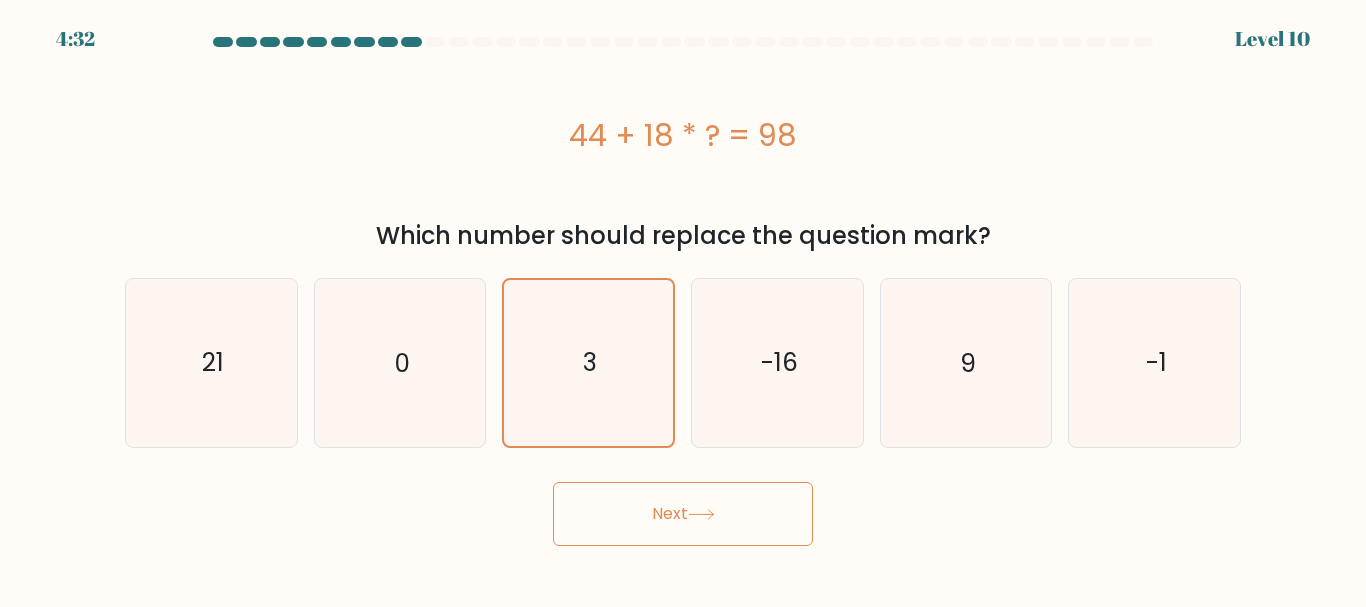click on "Next" at bounding box center (683, 514) 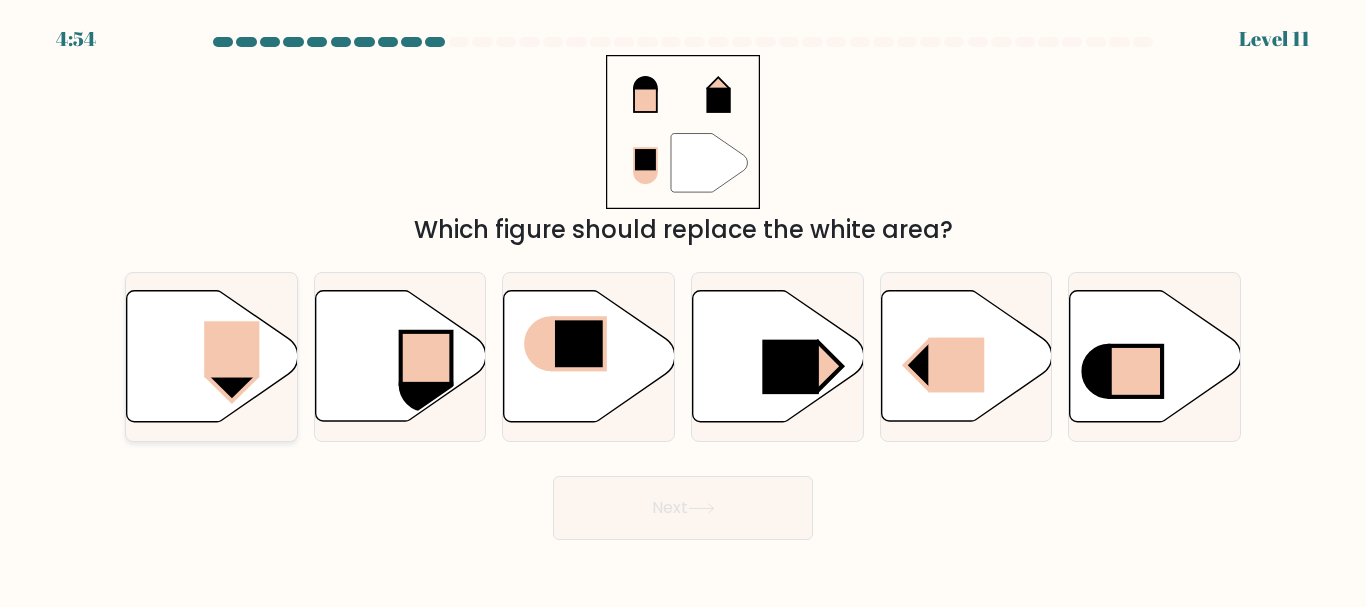 drag, startPoint x: 414, startPoint y: 394, endPoint x: 226, endPoint y: 338, distance: 196.1632 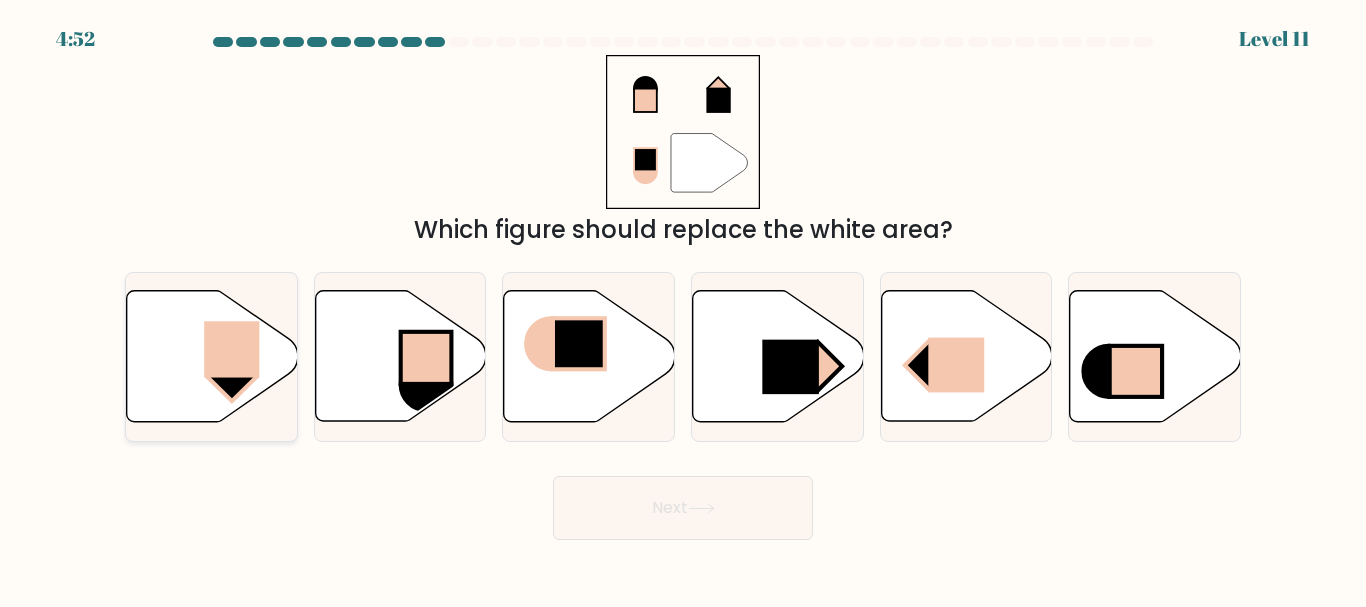 click 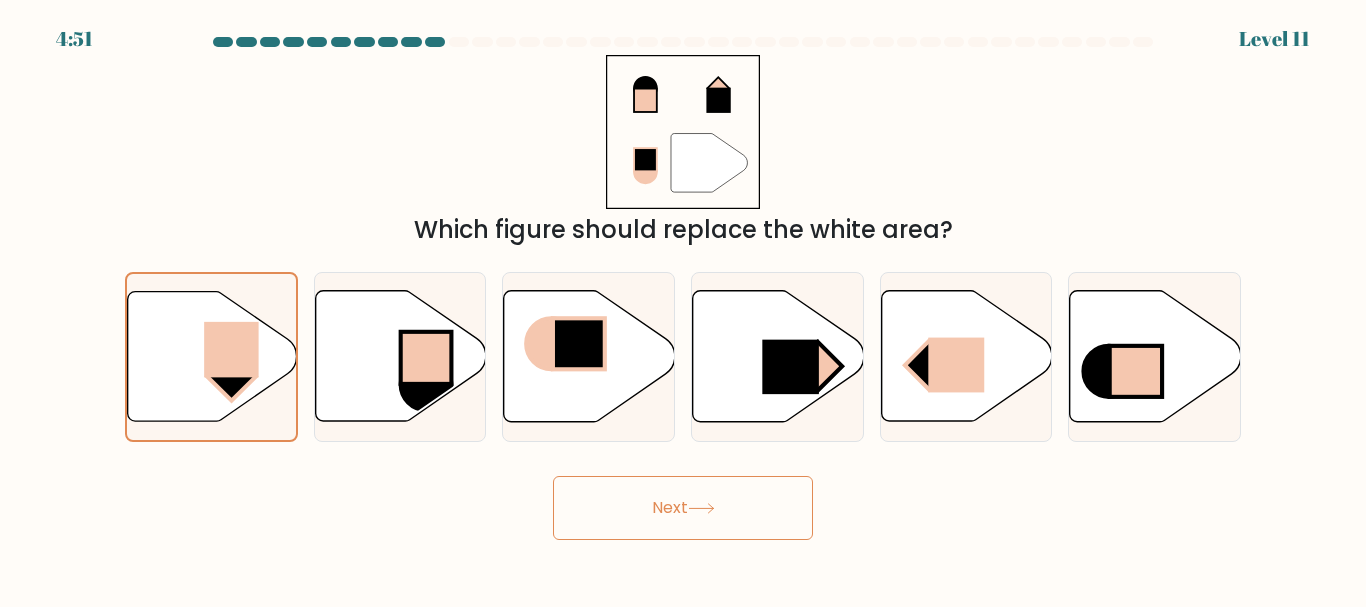 click on "Next" at bounding box center (683, 508) 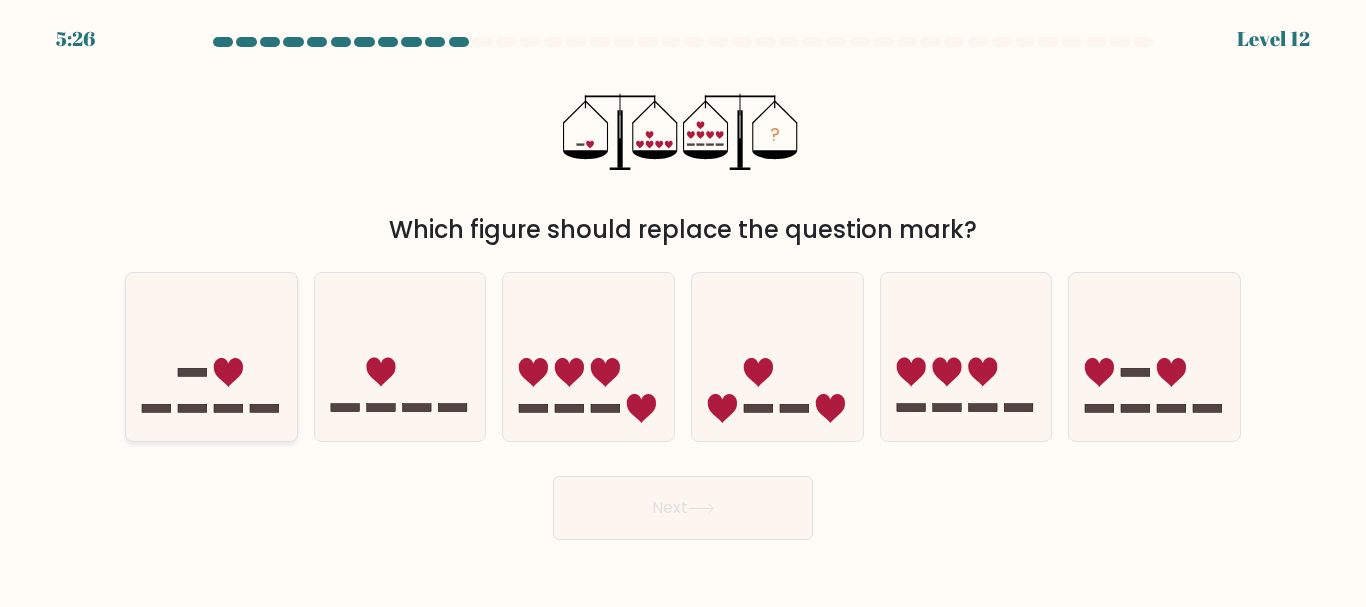 click 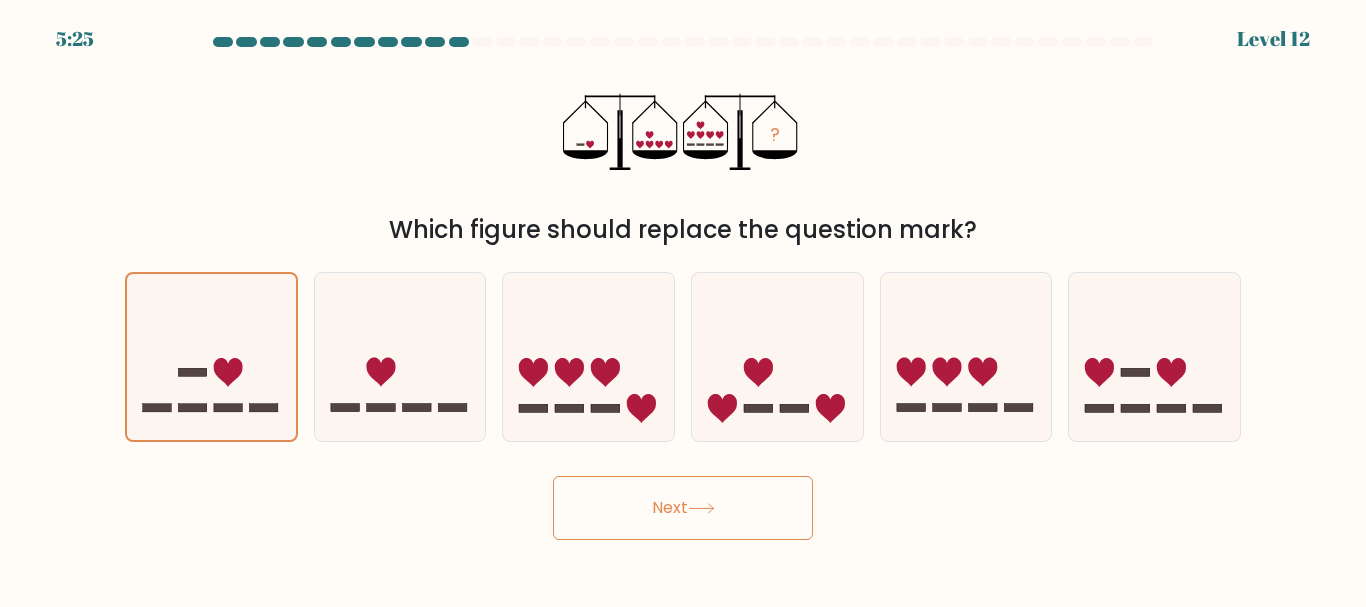 click 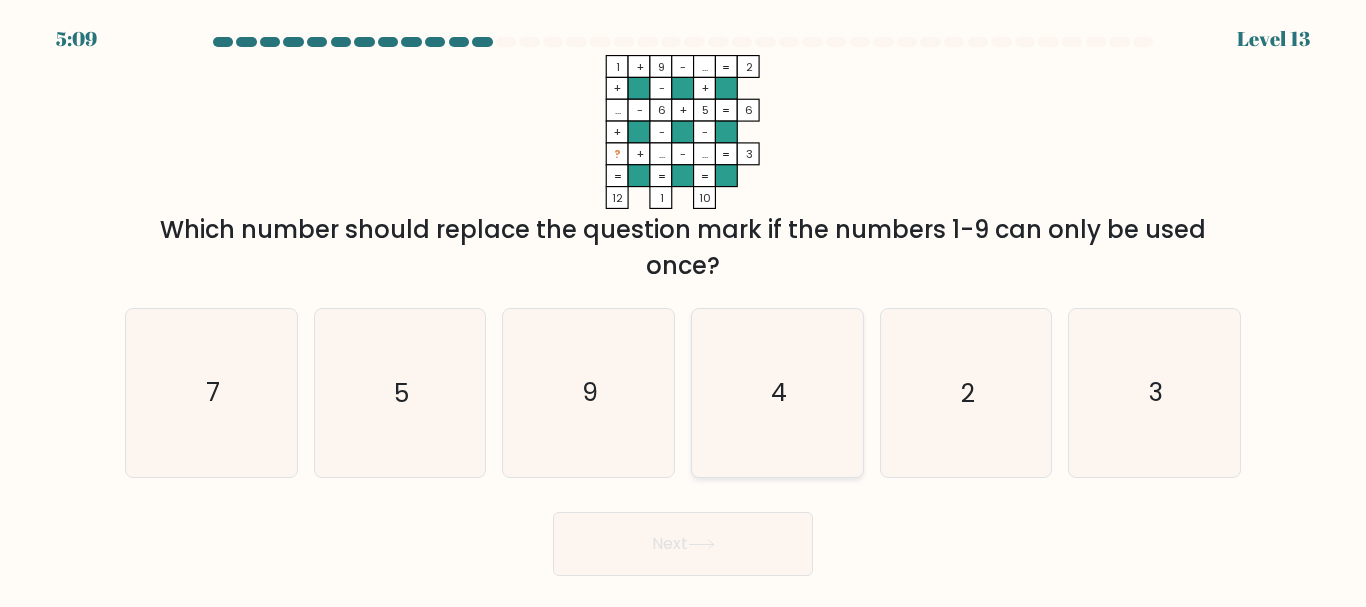 click on "4" 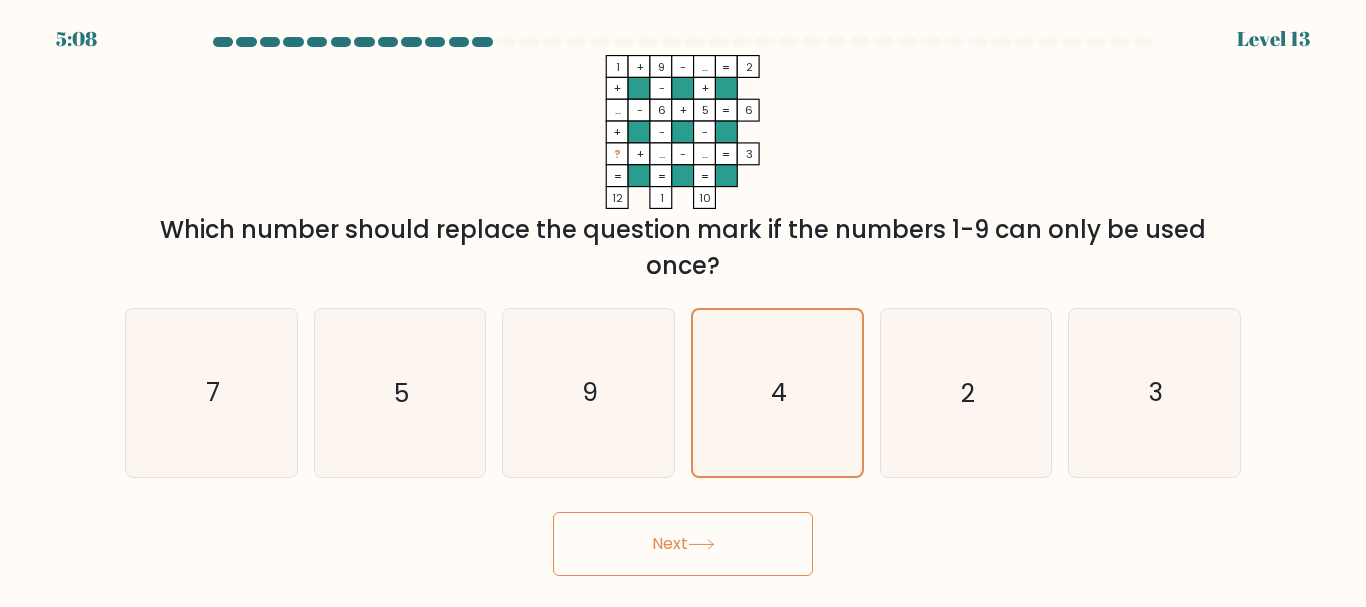 click on "Next" at bounding box center [683, 544] 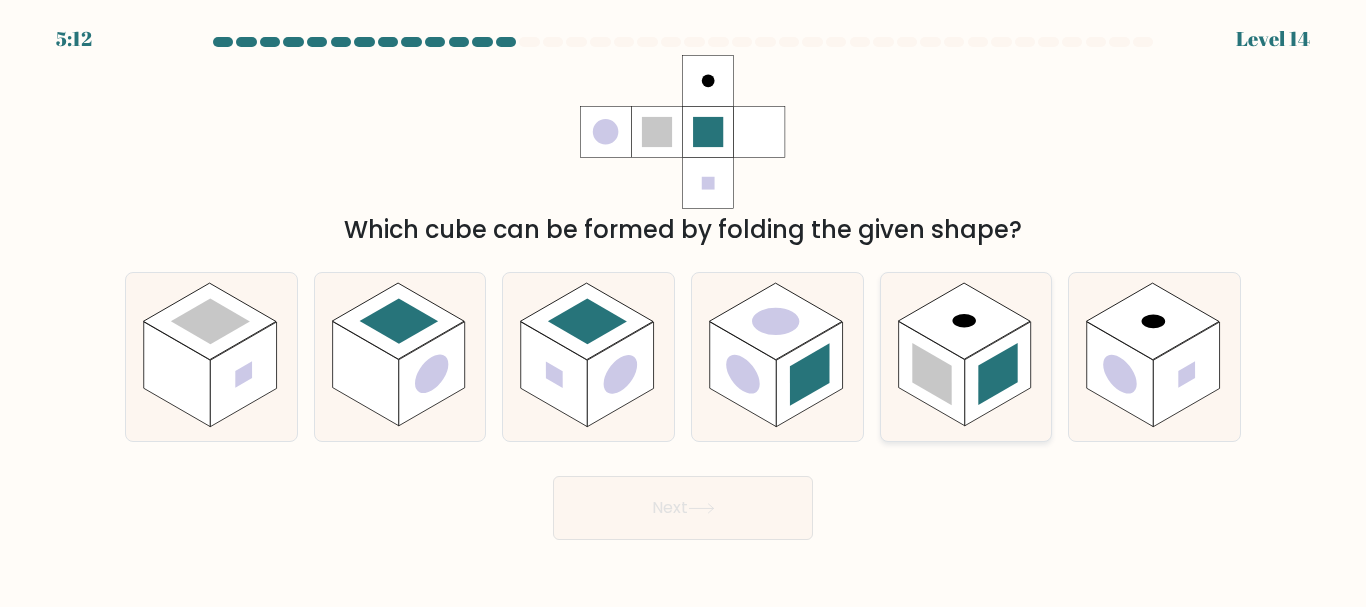 click 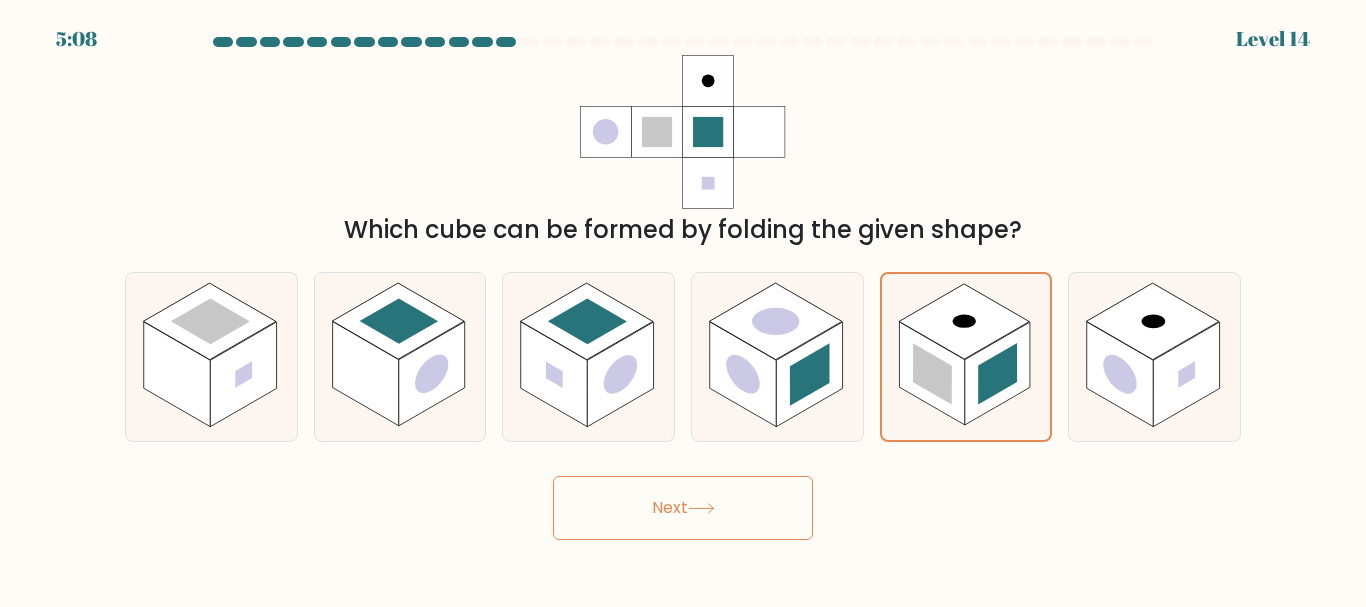 click on "Next" at bounding box center (683, 508) 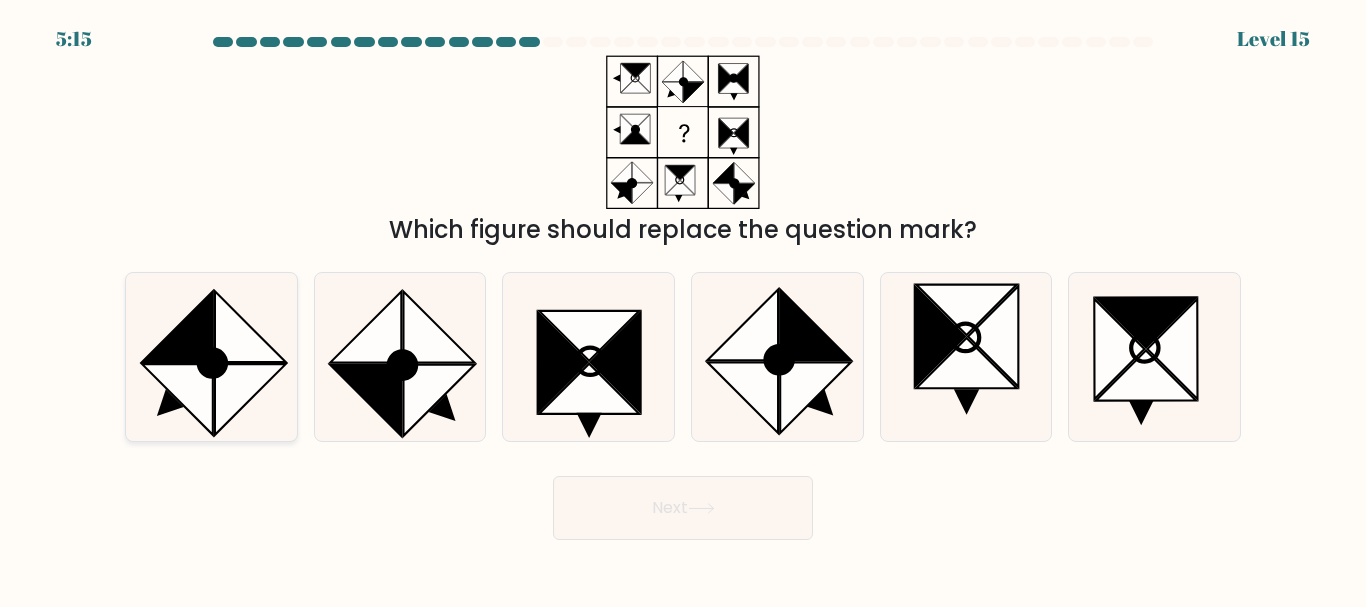 click 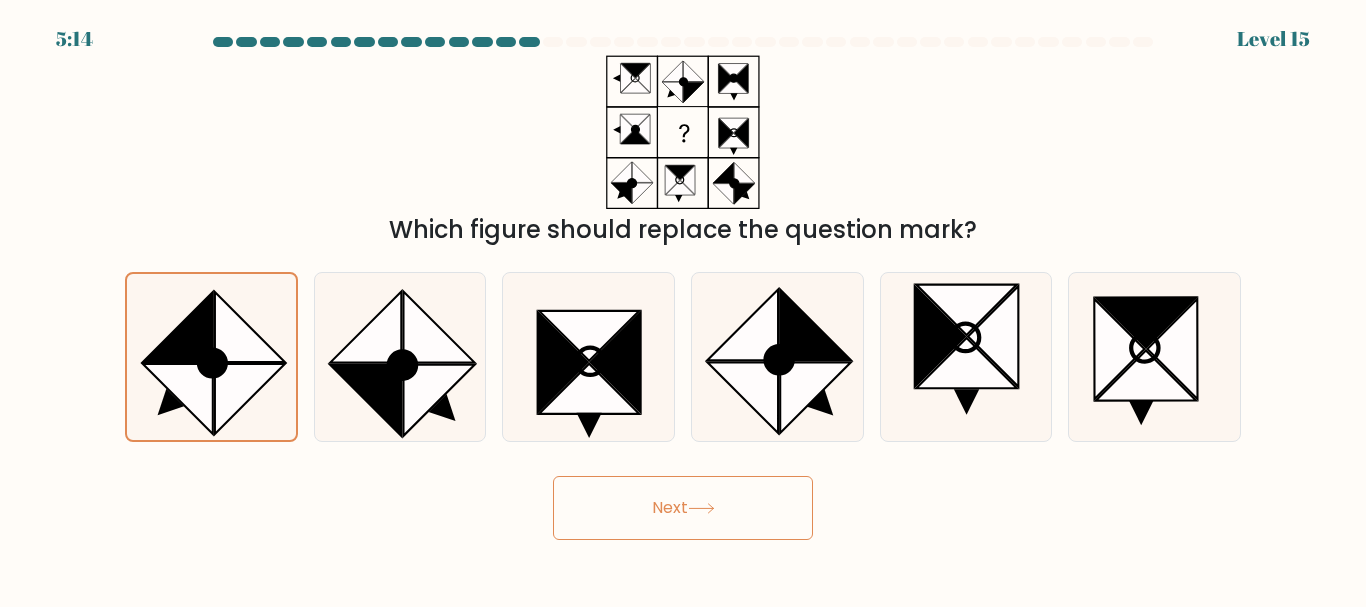 click on "Next" at bounding box center (683, 508) 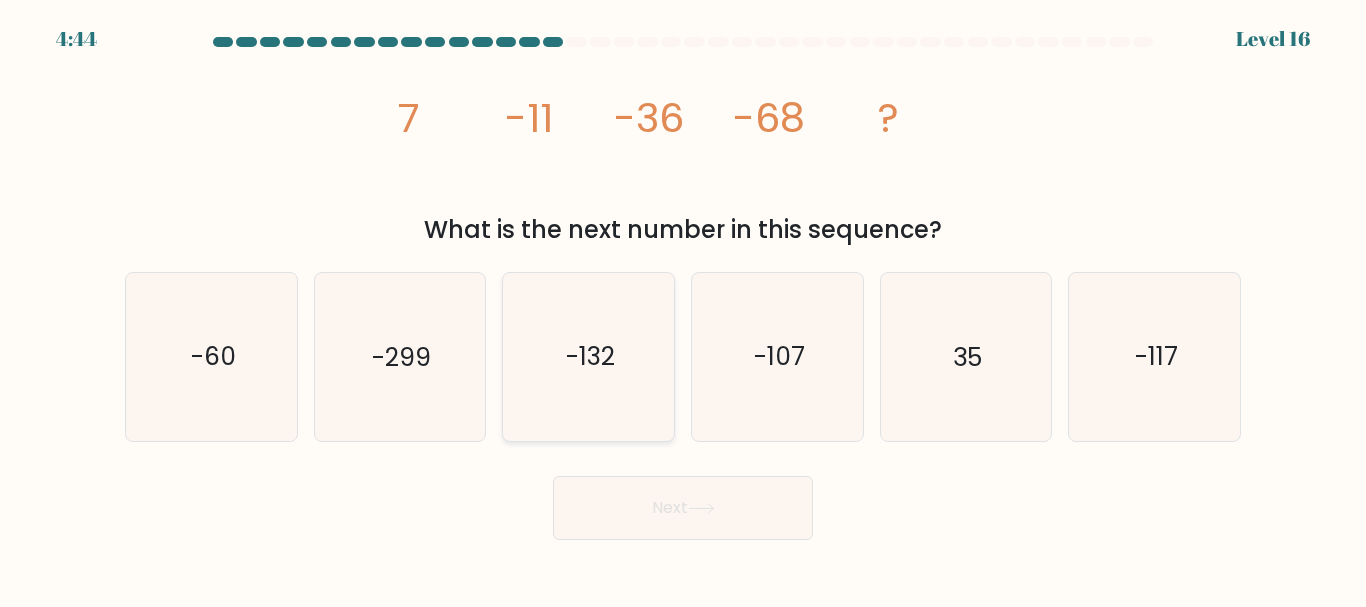 click on "-132" 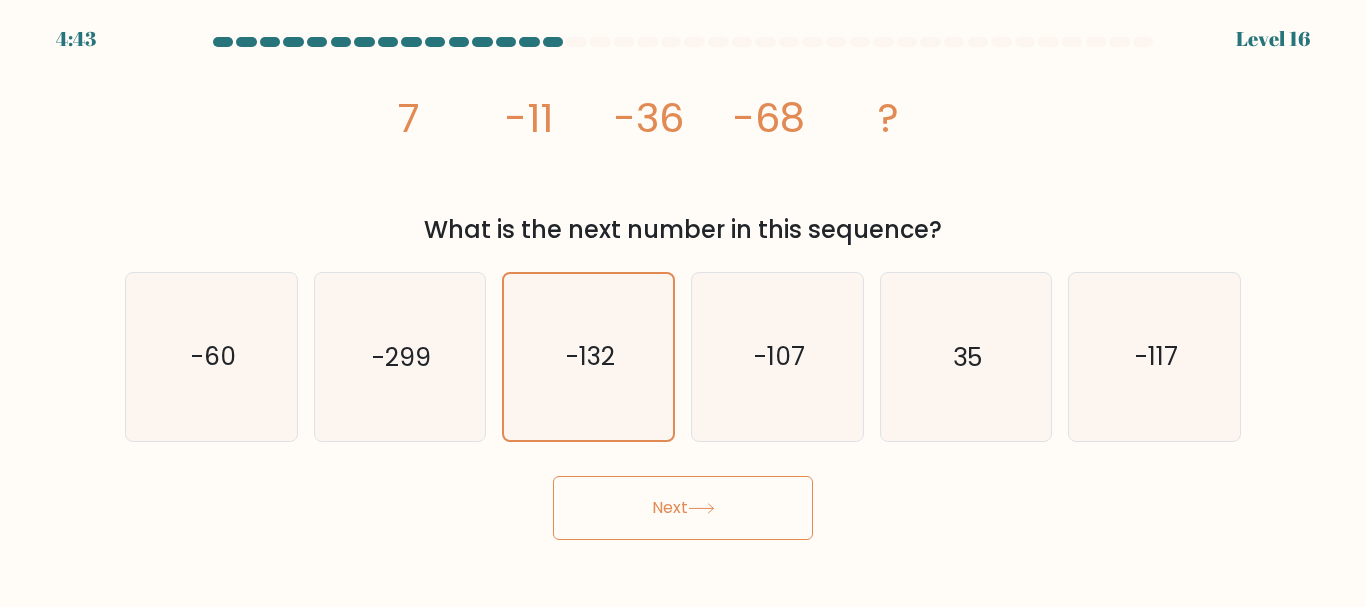 click on "Next" at bounding box center (683, 508) 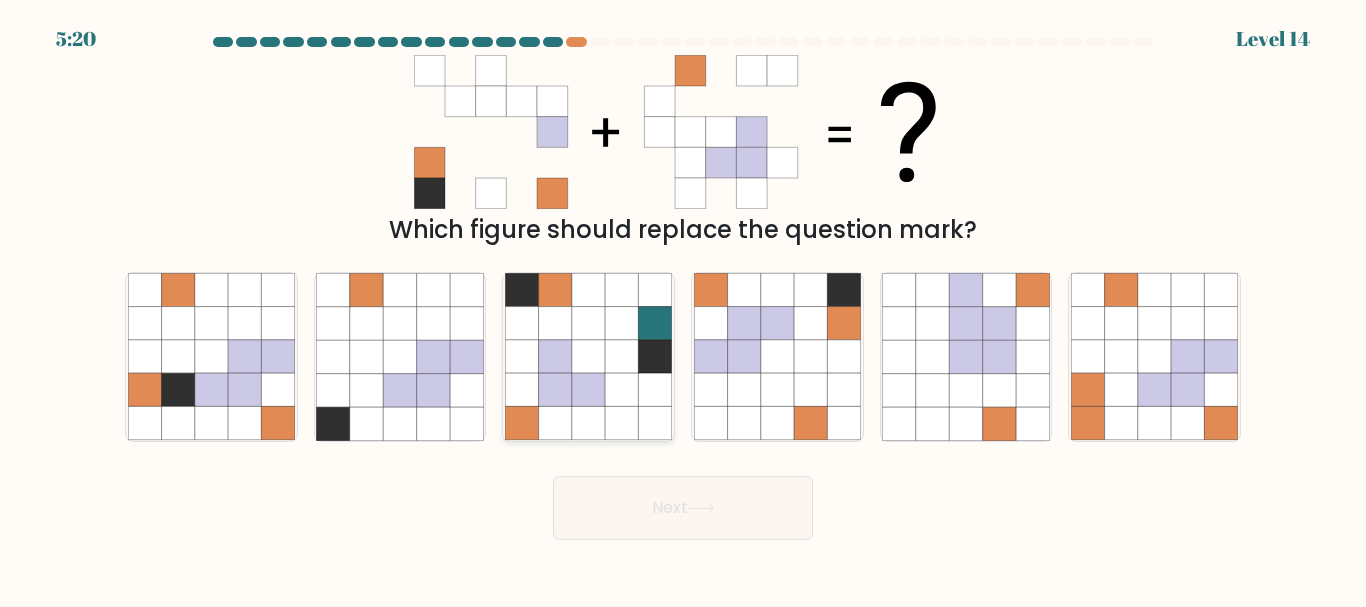 click 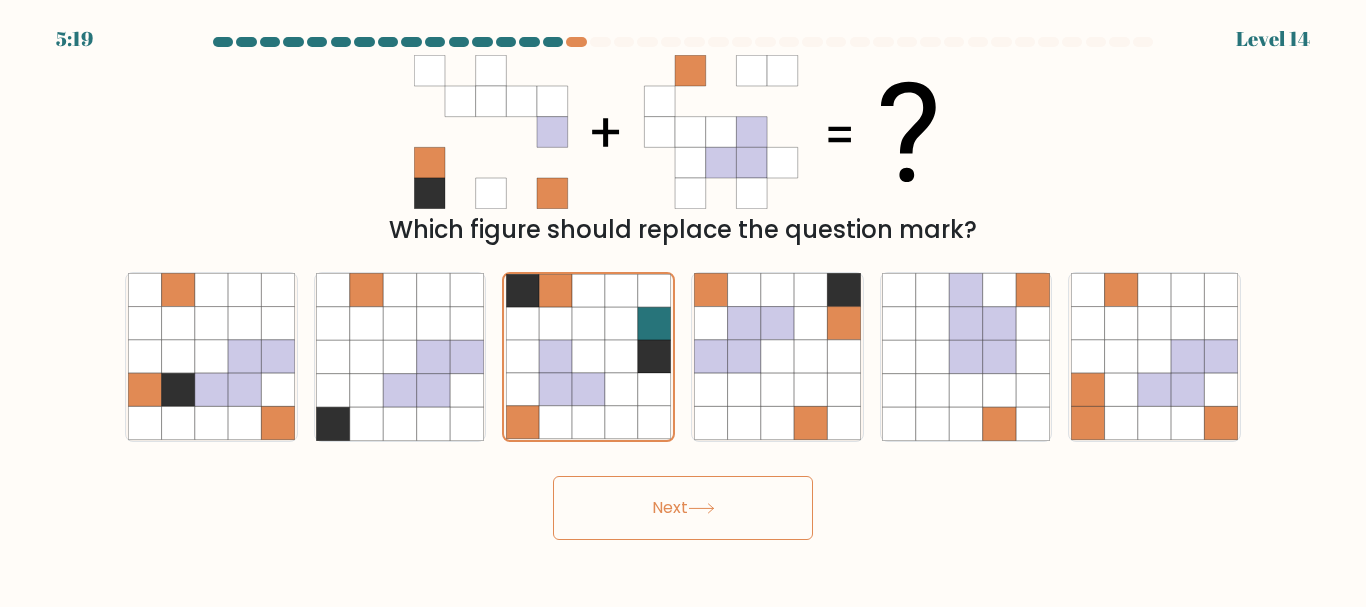 click on "Next" at bounding box center (683, 508) 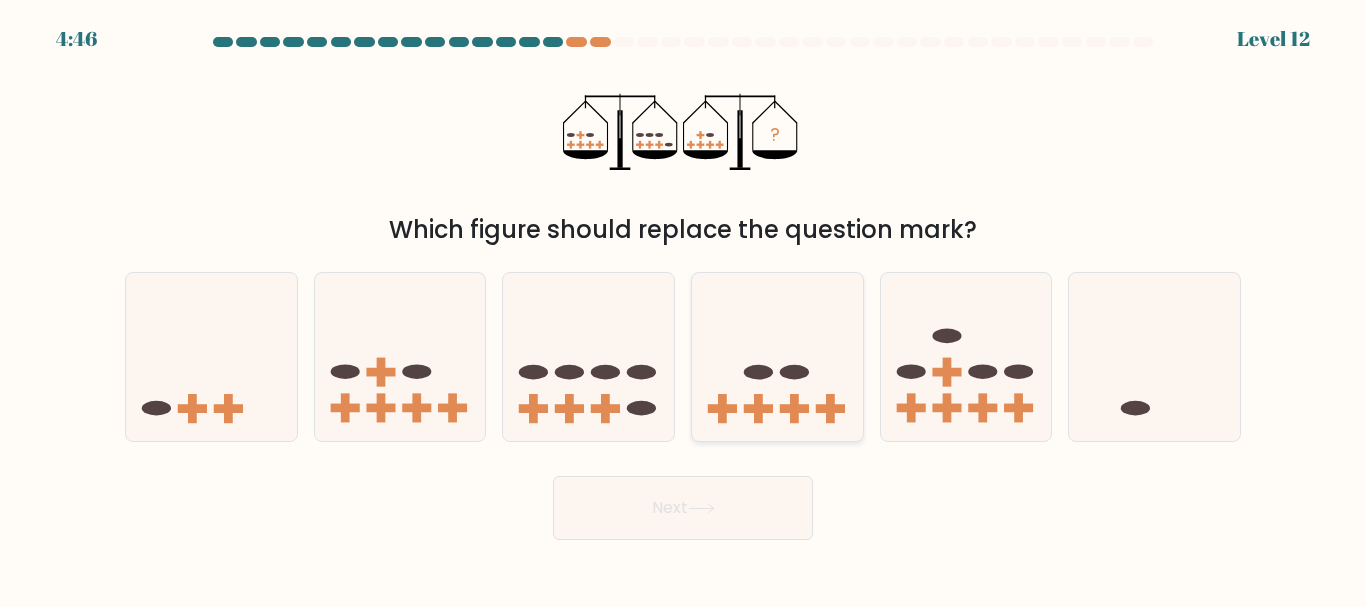 click 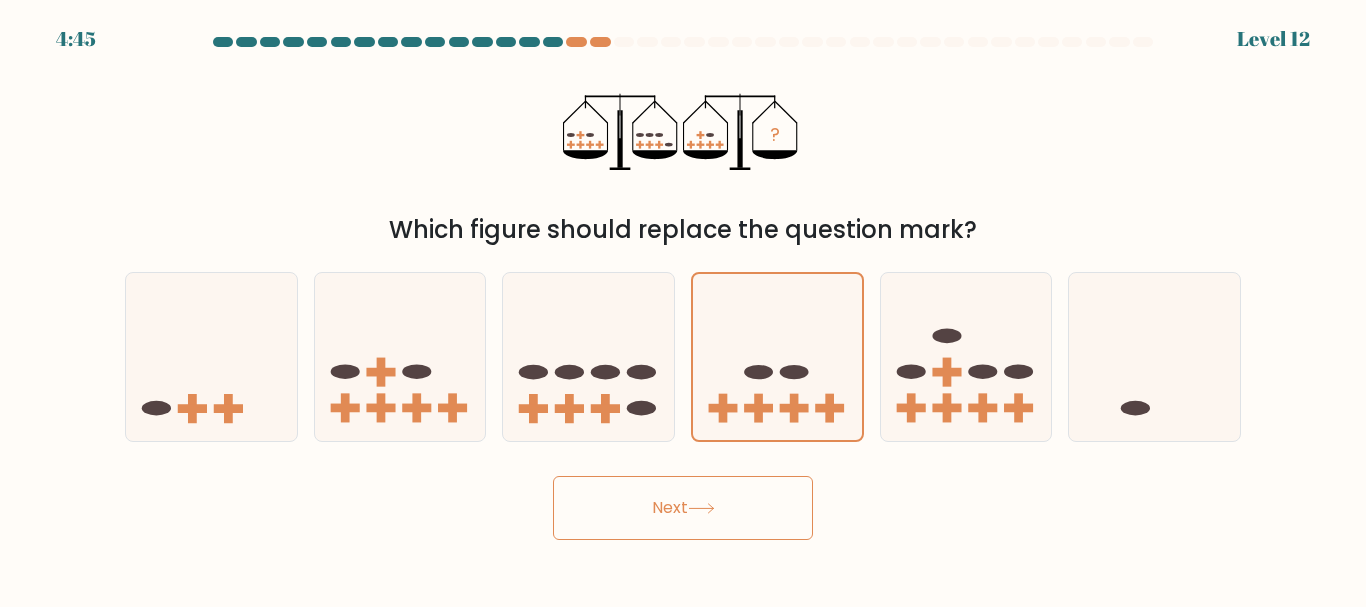 click on "Next" at bounding box center [683, 508] 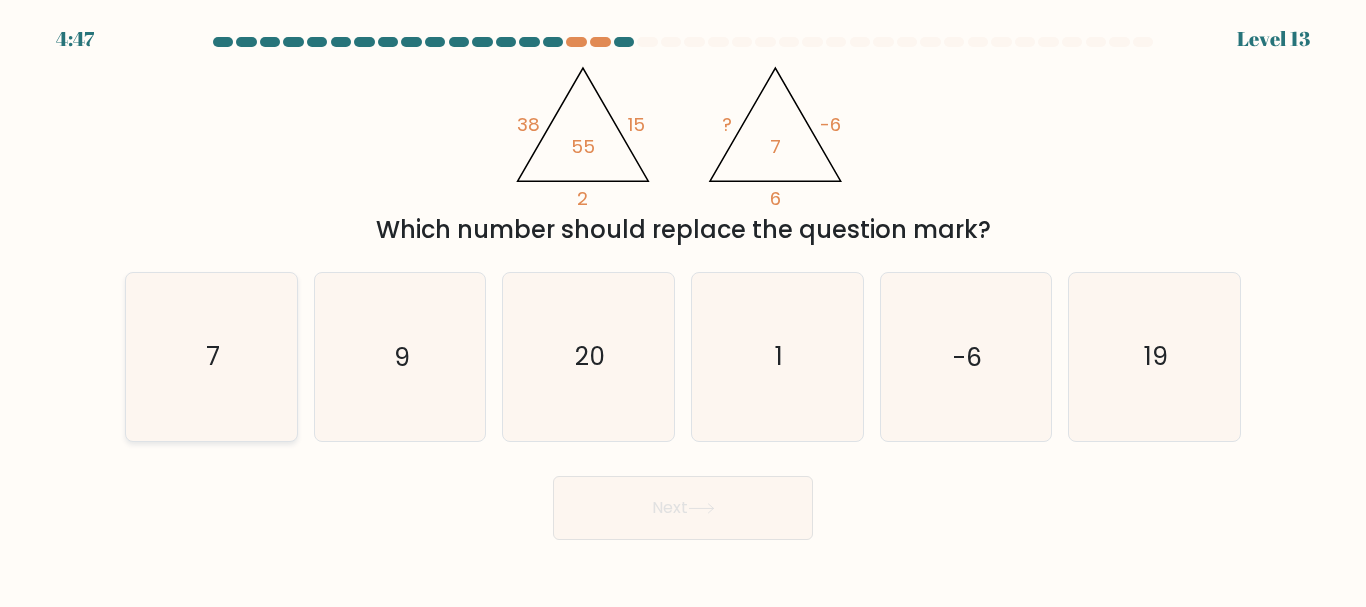 click on "7" 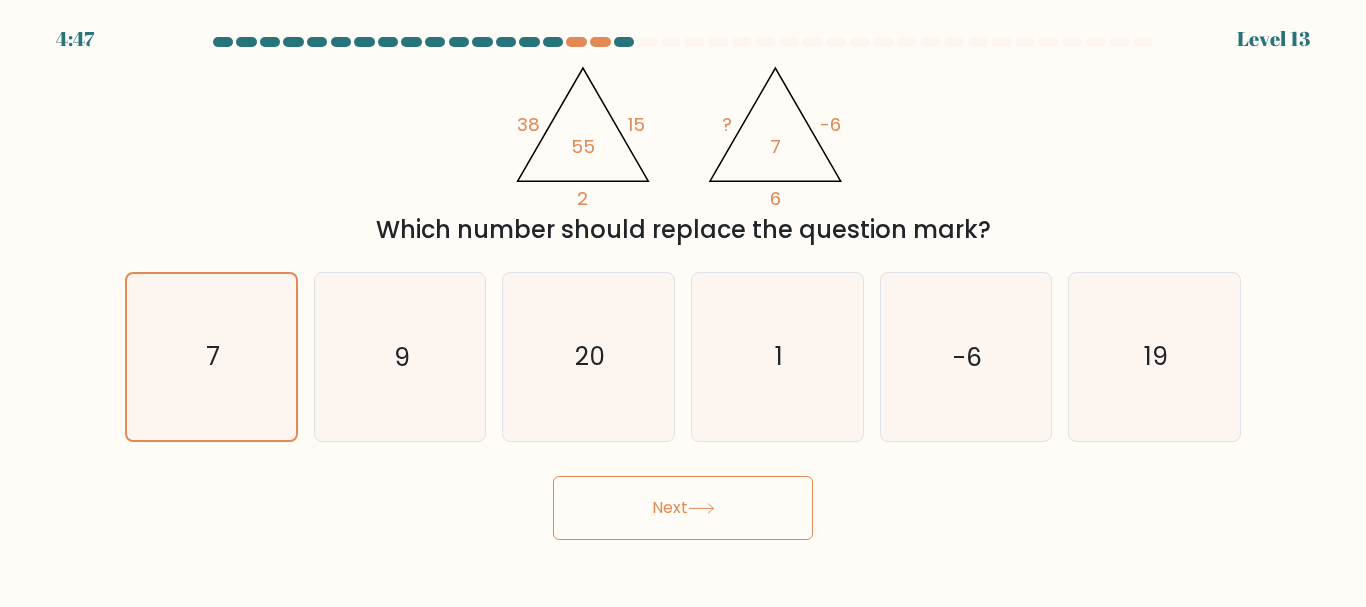 click on "Next" at bounding box center (683, 508) 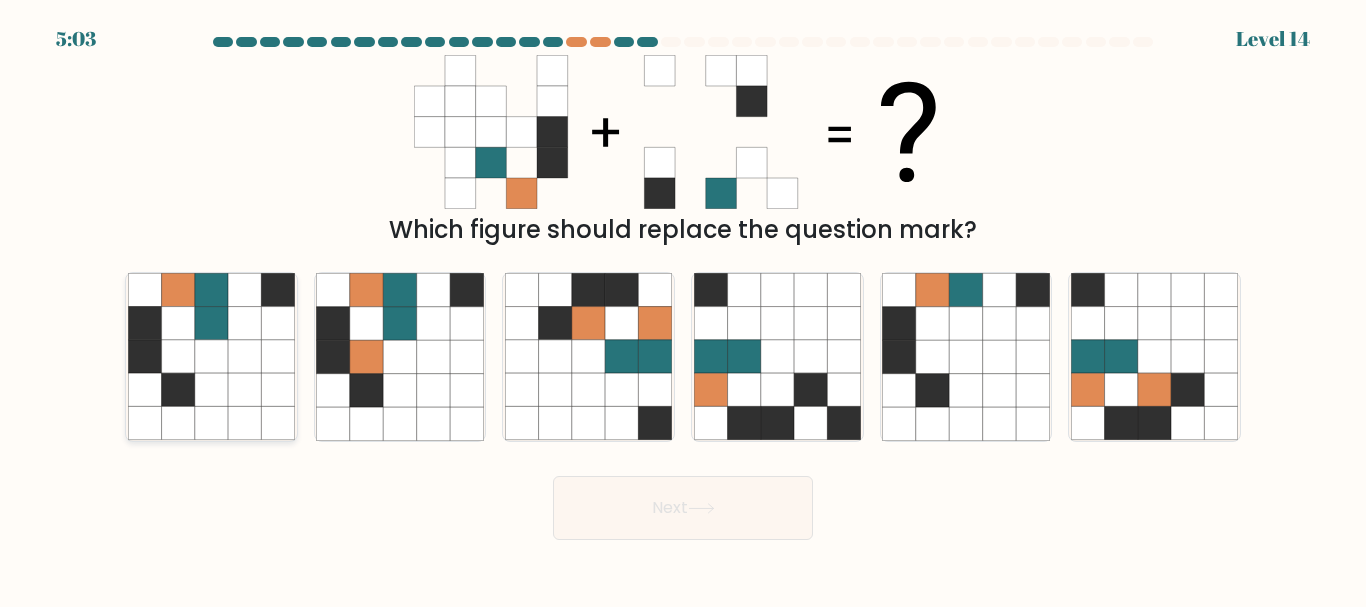 click 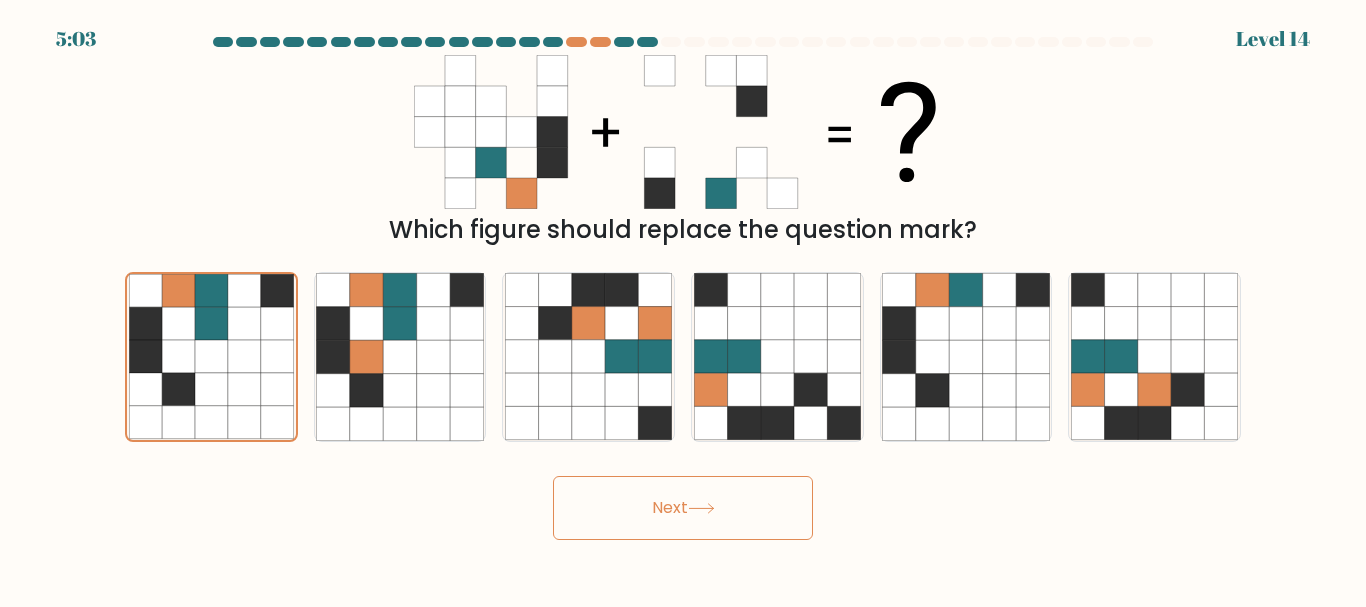click on "Next" at bounding box center (683, 508) 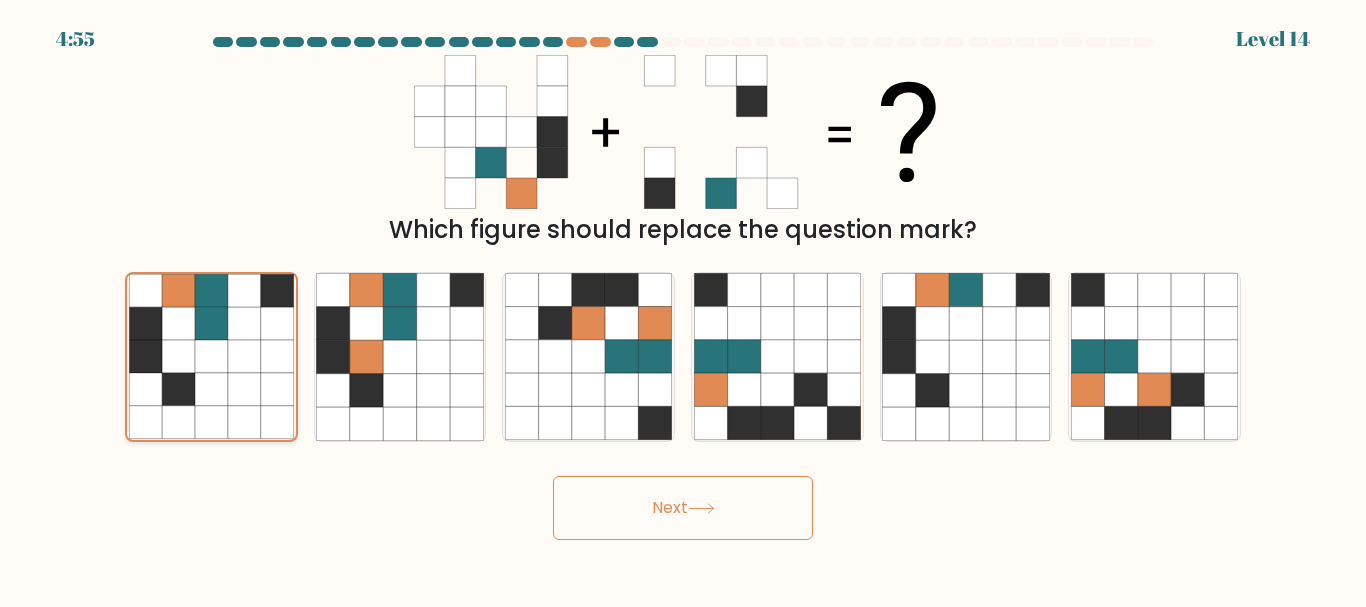 click 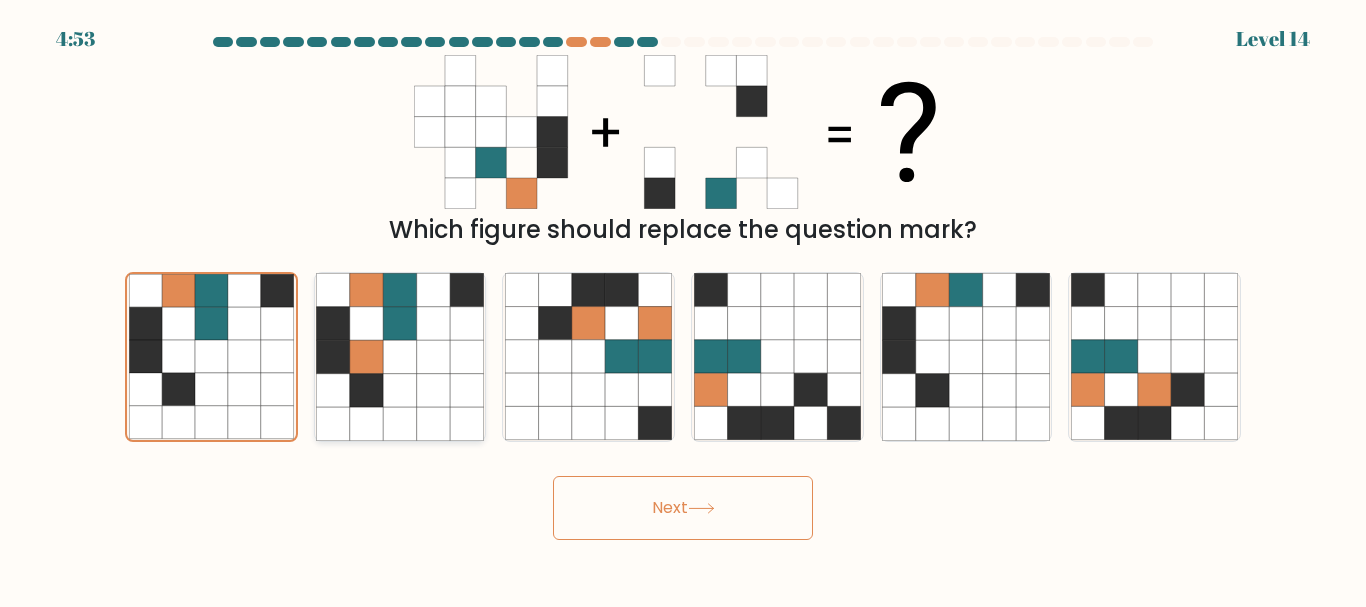 click 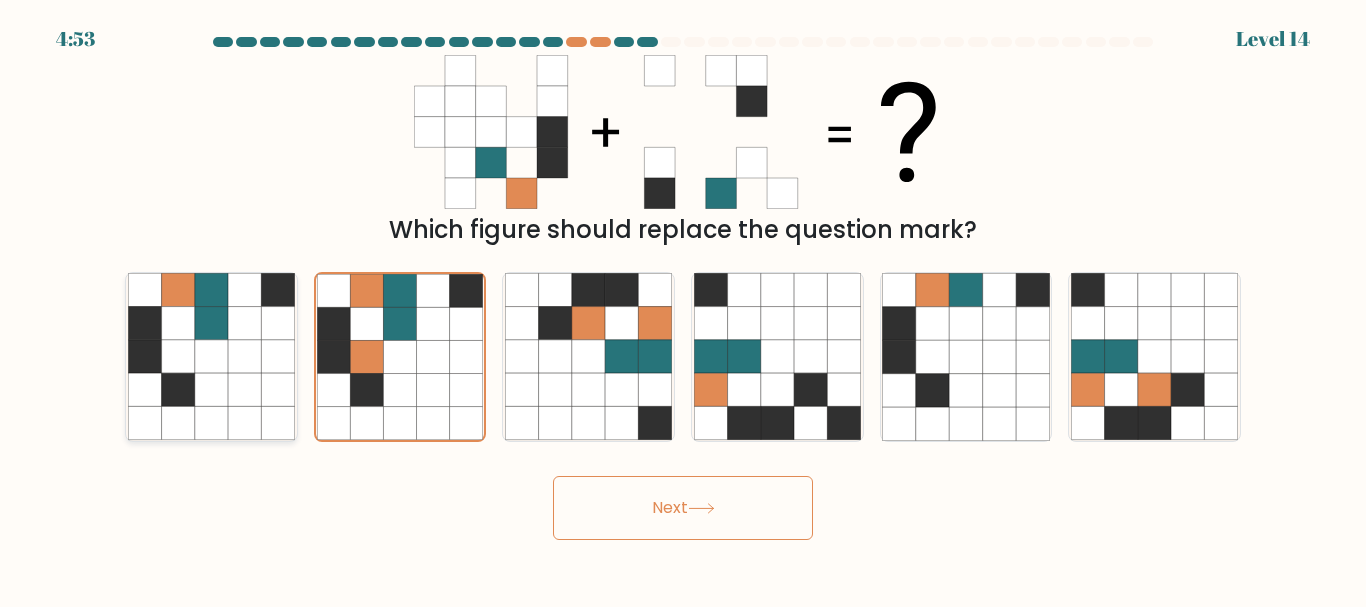 click 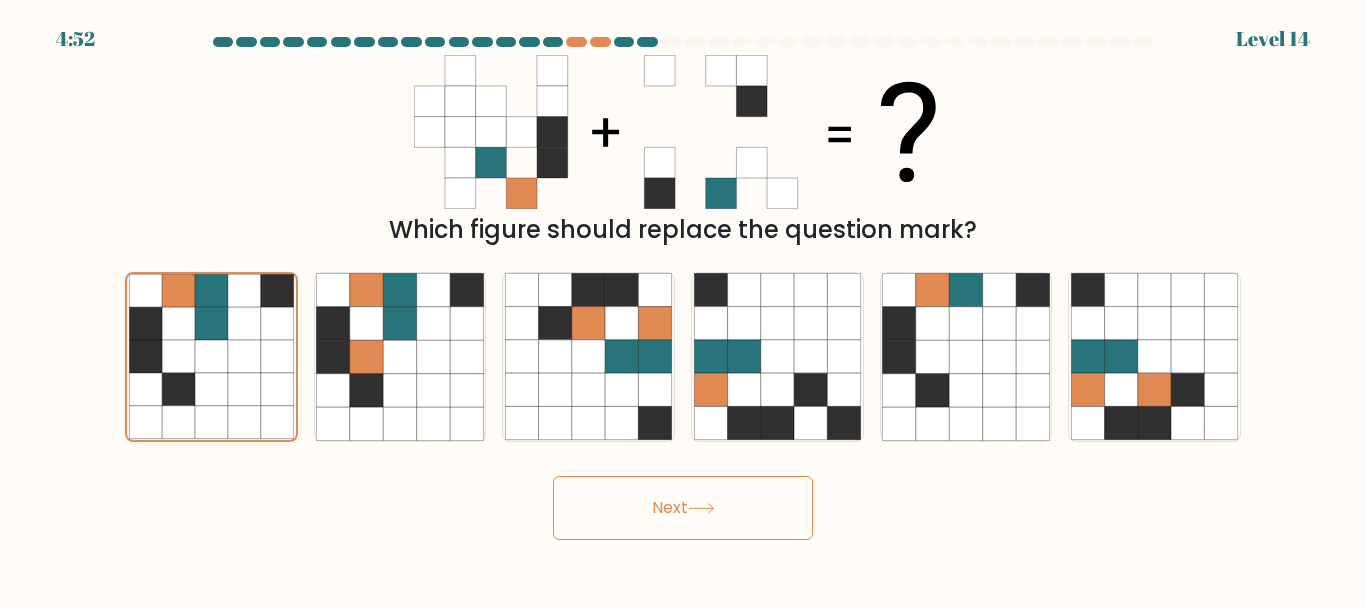 click on "Next" at bounding box center [683, 508] 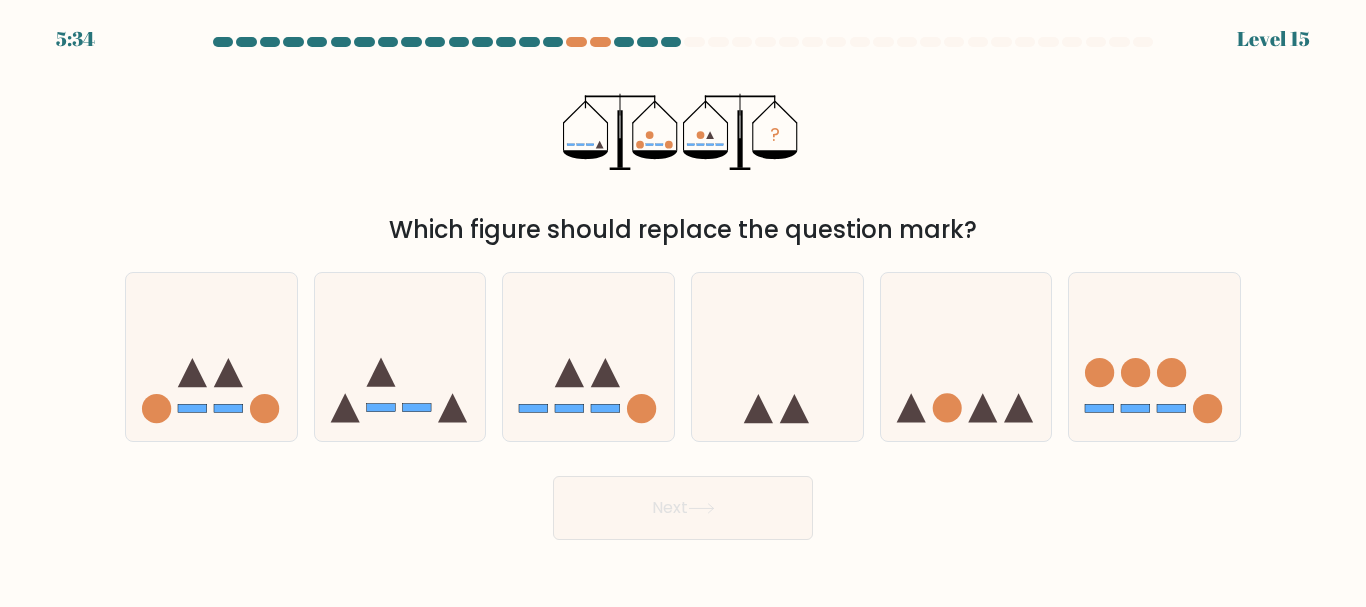 drag, startPoint x: 650, startPoint y: 500, endPoint x: 384, endPoint y: 499, distance: 266.0019 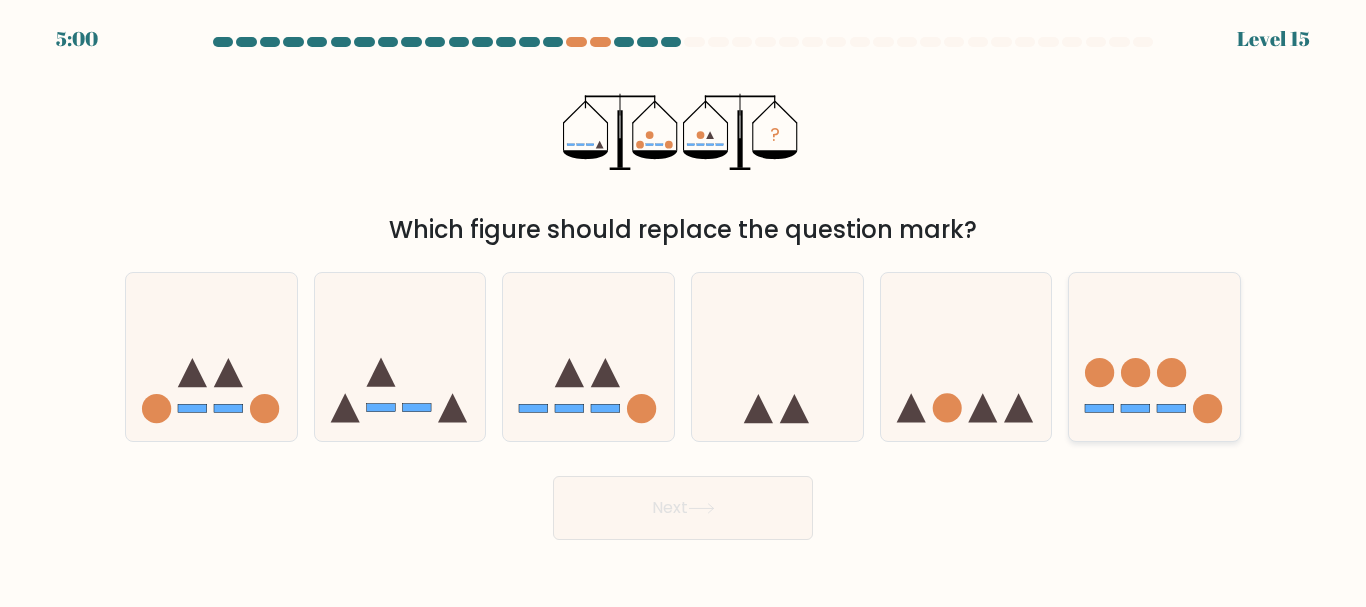 click 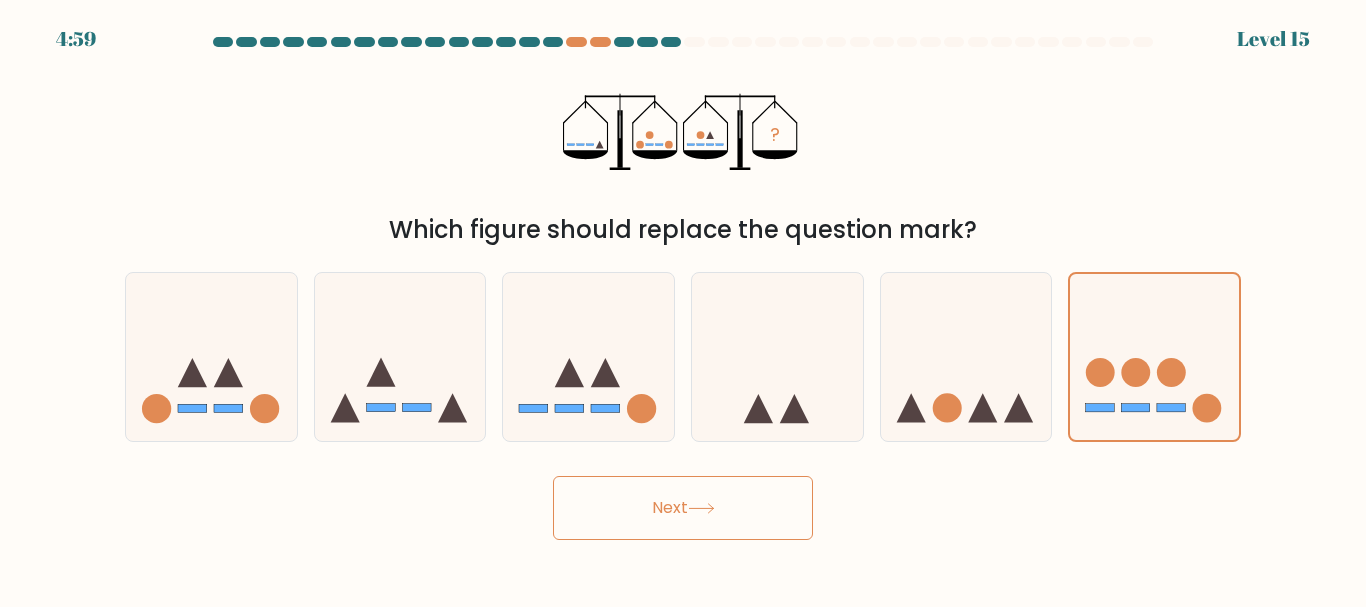 click on "Next" at bounding box center [683, 508] 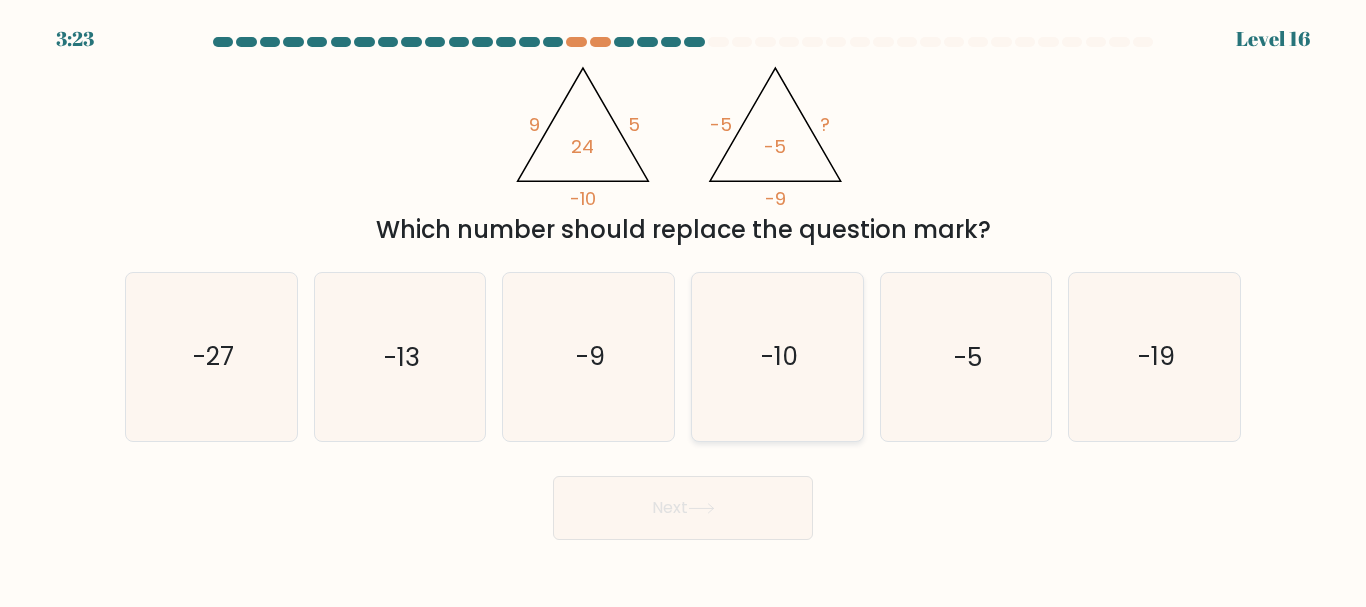 click on "-10" 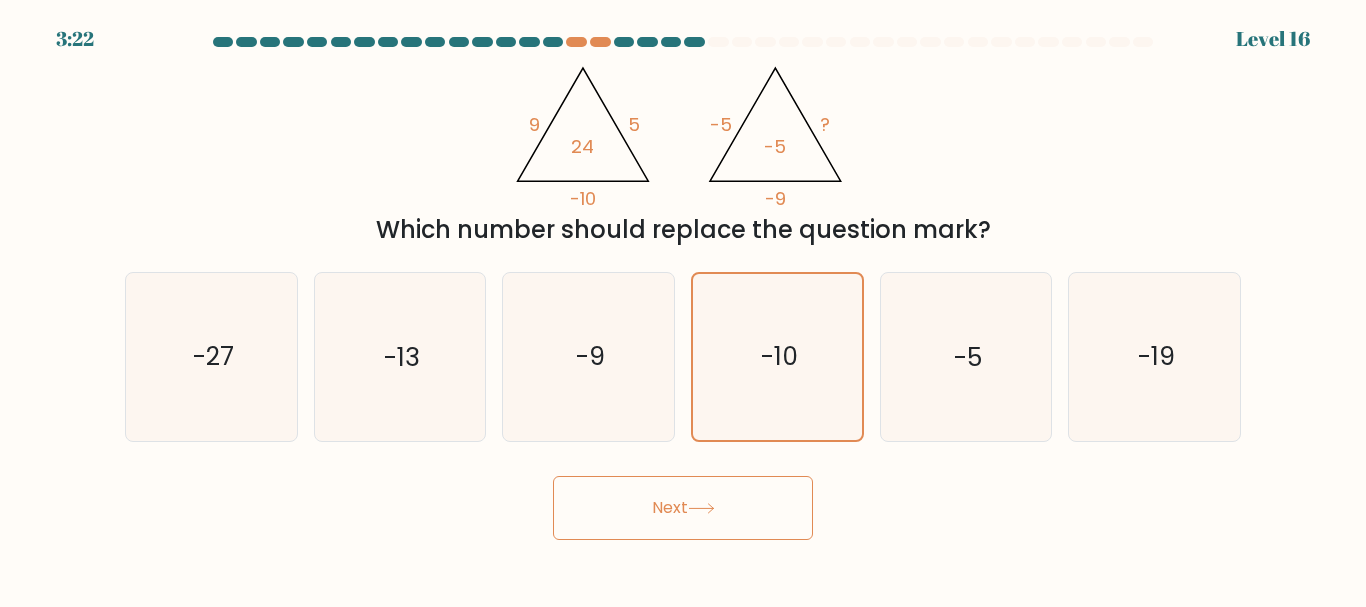 click on "Next" at bounding box center (683, 508) 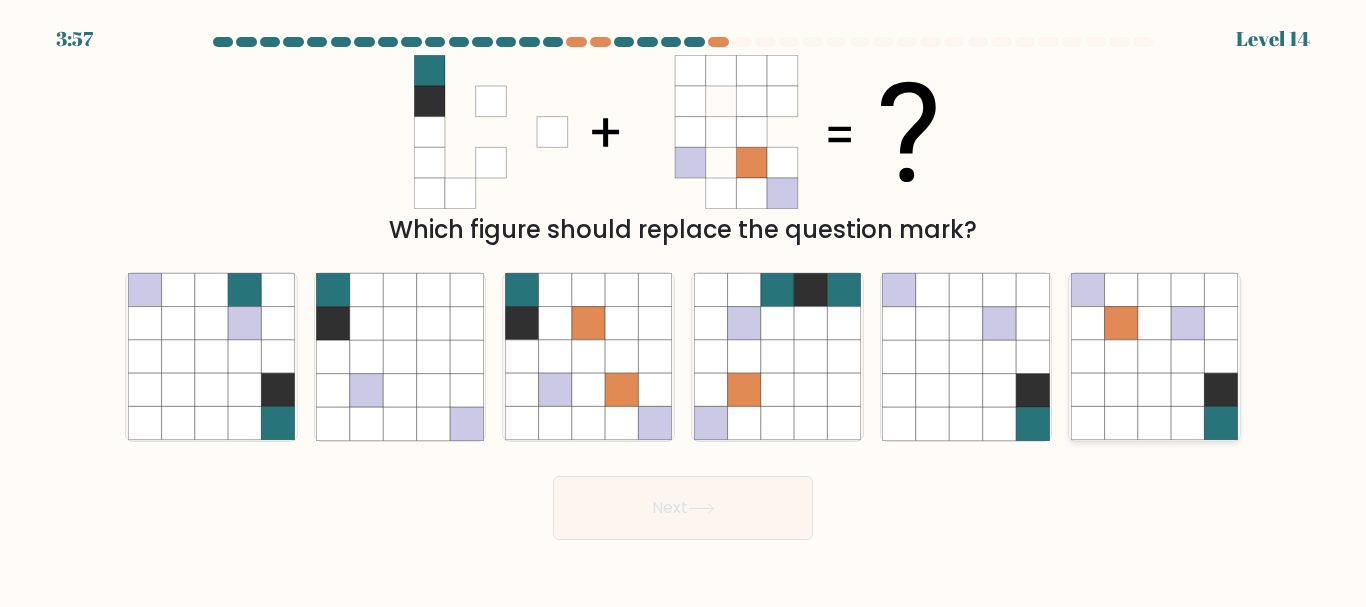 click 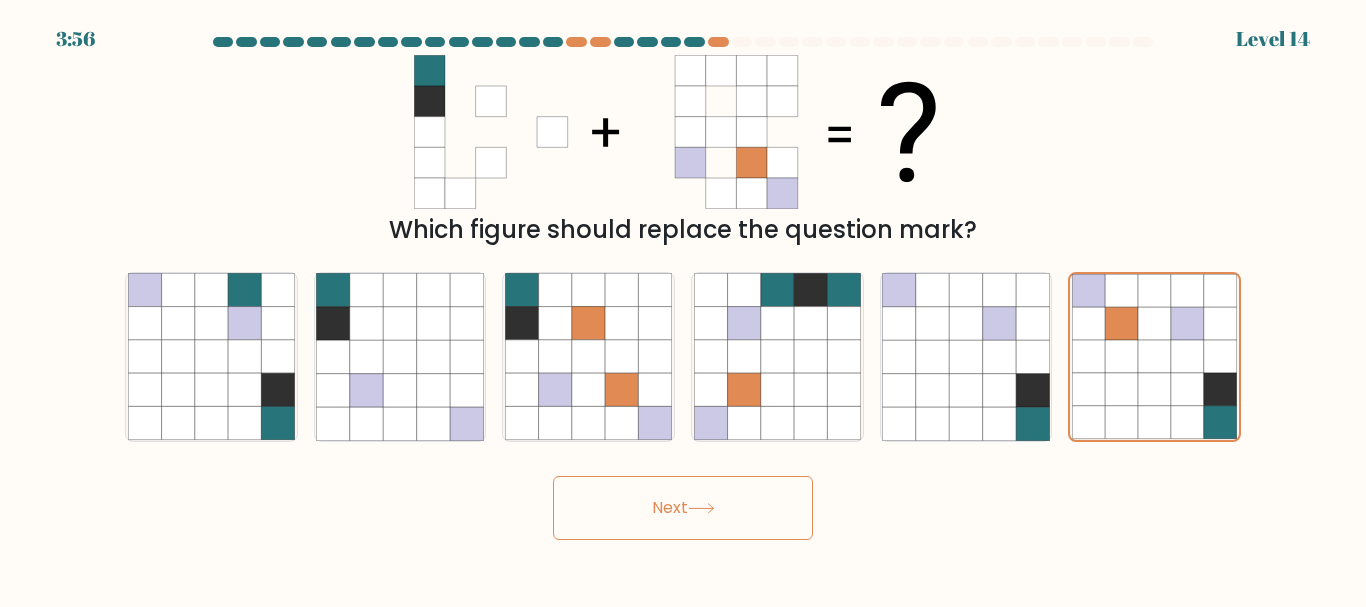click on "Next" at bounding box center [683, 508] 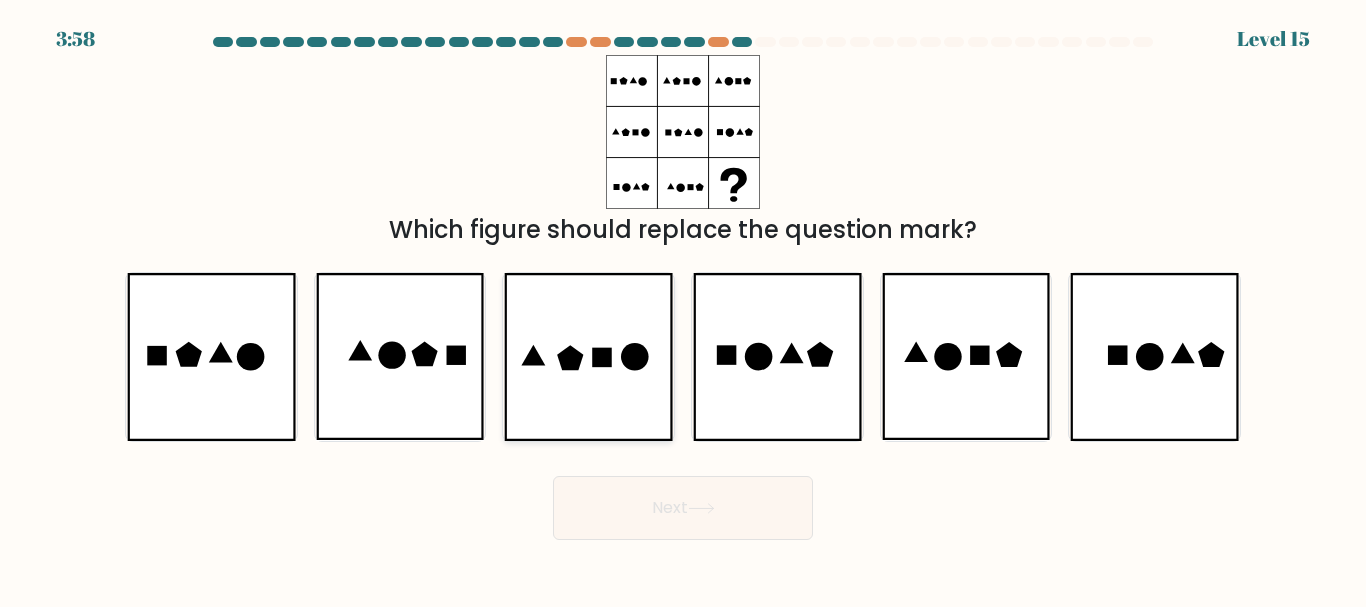 click 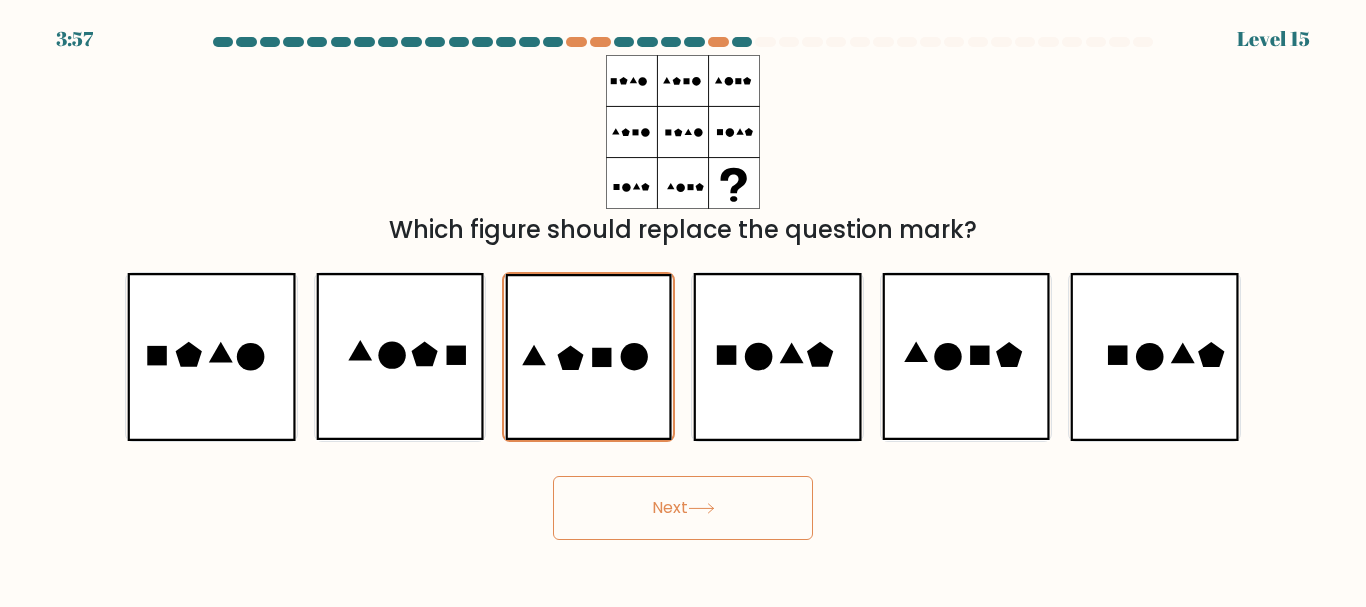 click on "Next" at bounding box center (683, 508) 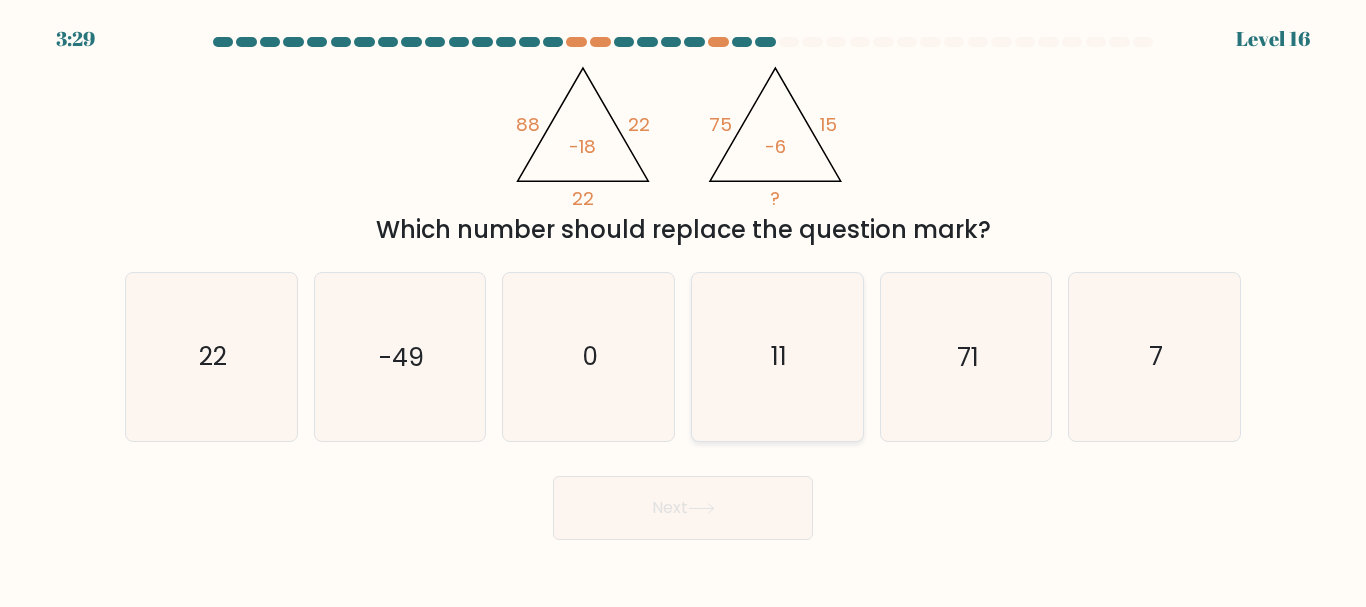 click on "11" 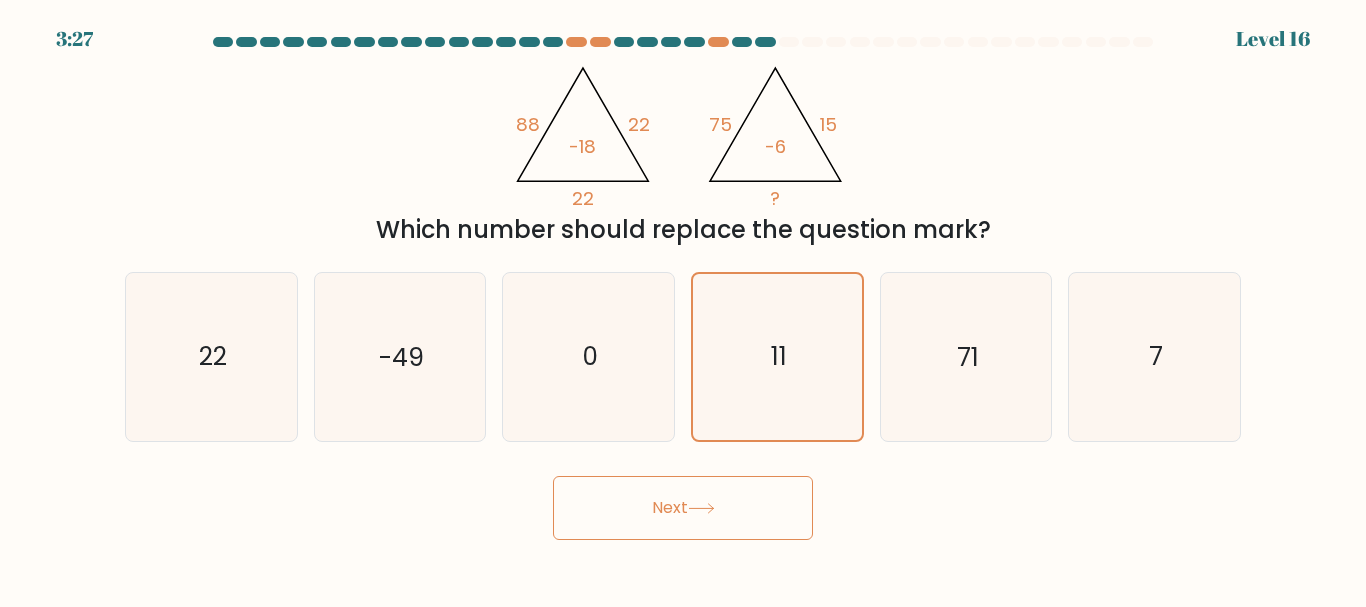 click on "Next" at bounding box center [683, 508] 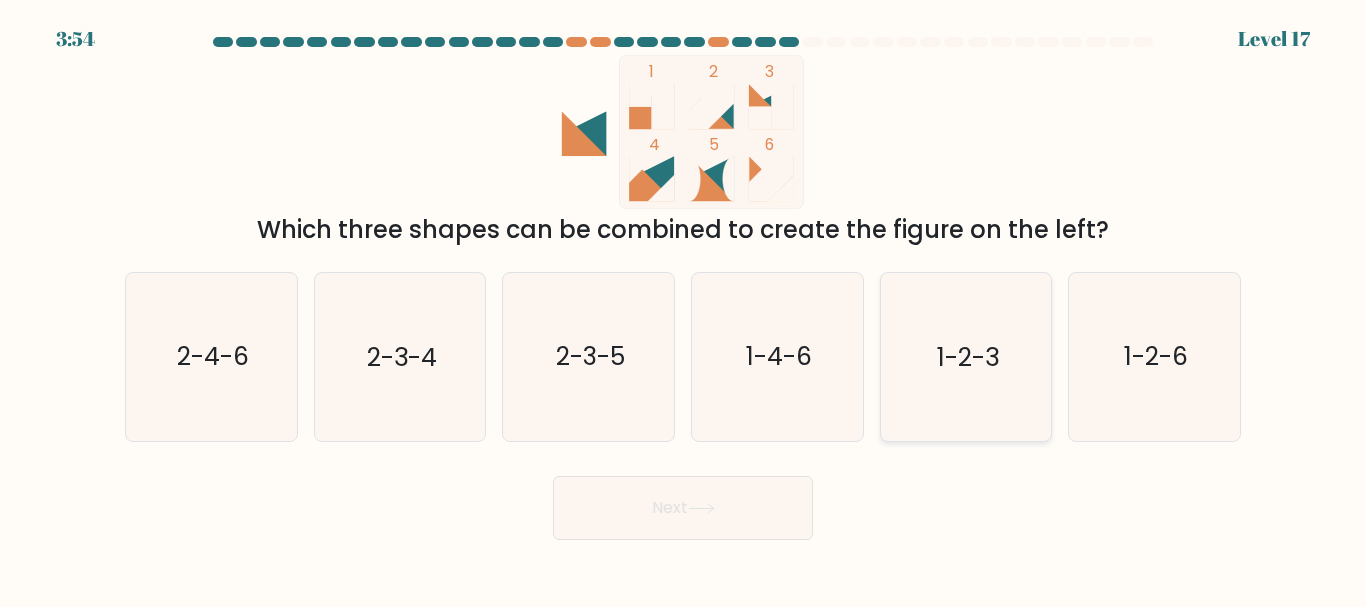 click on "1-2-3" 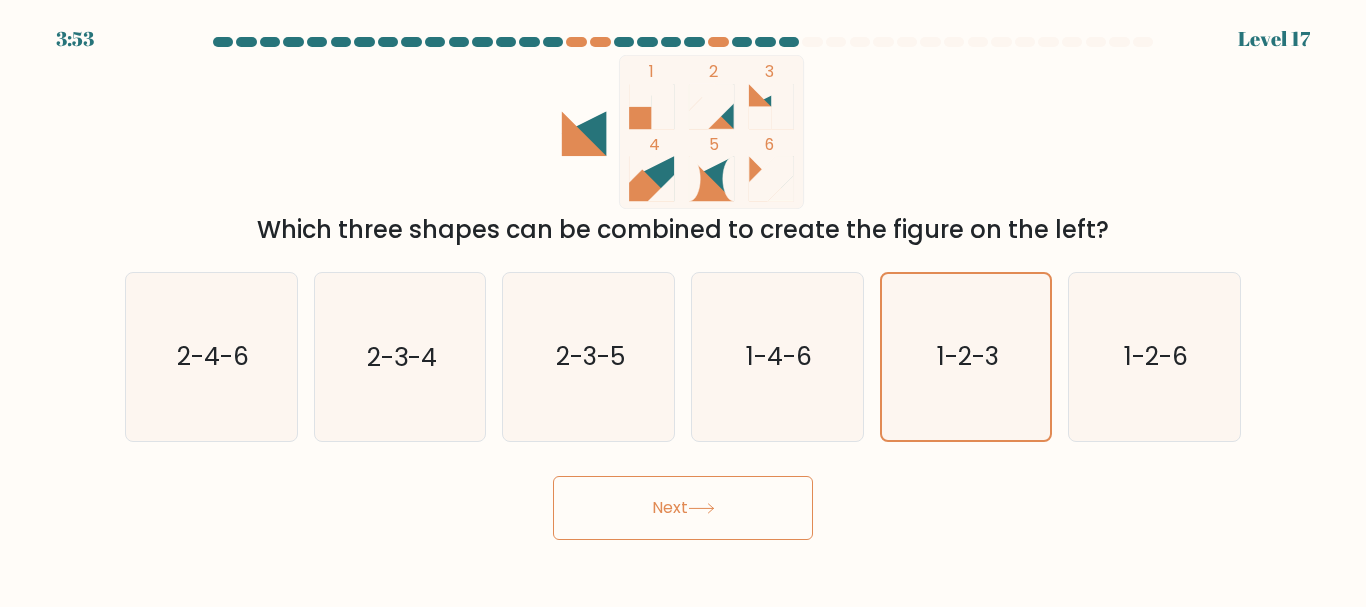 click on "Next" at bounding box center (683, 508) 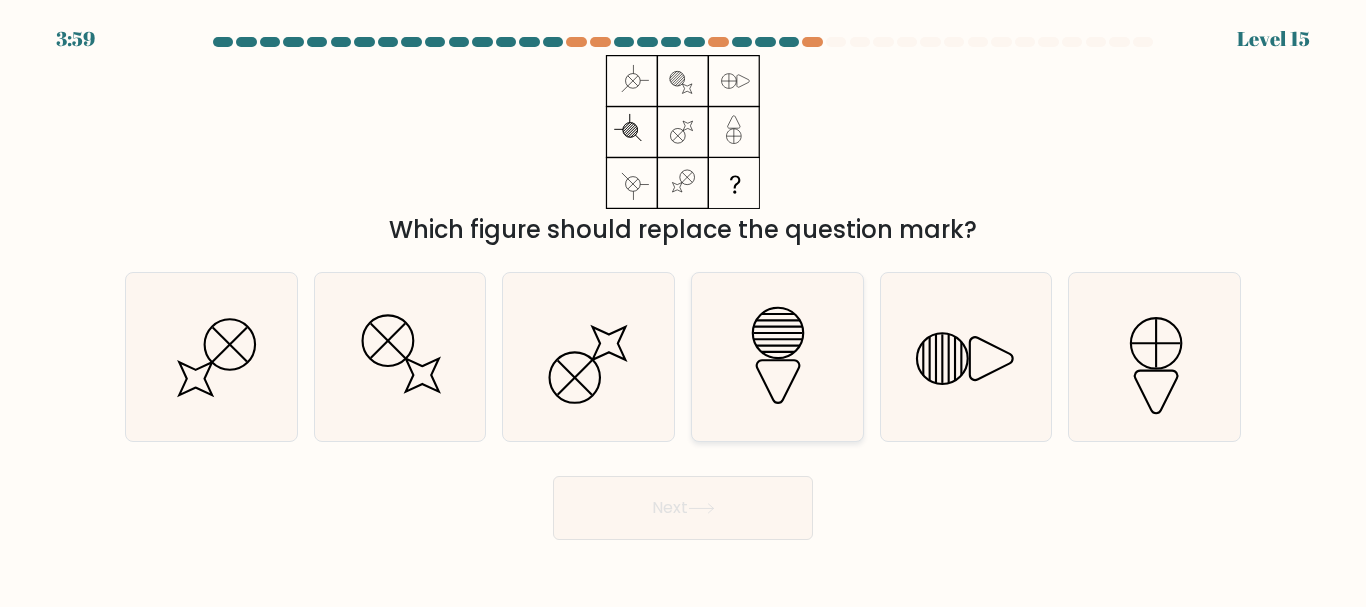 click 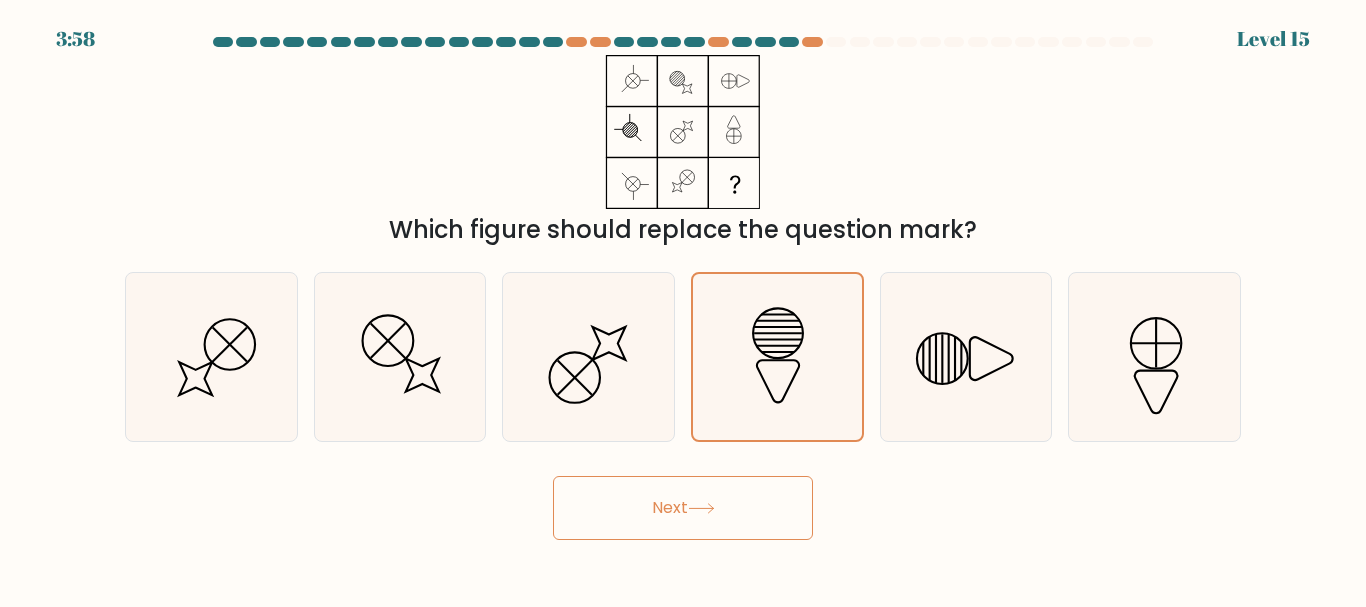 click on "Next" at bounding box center (683, 508) 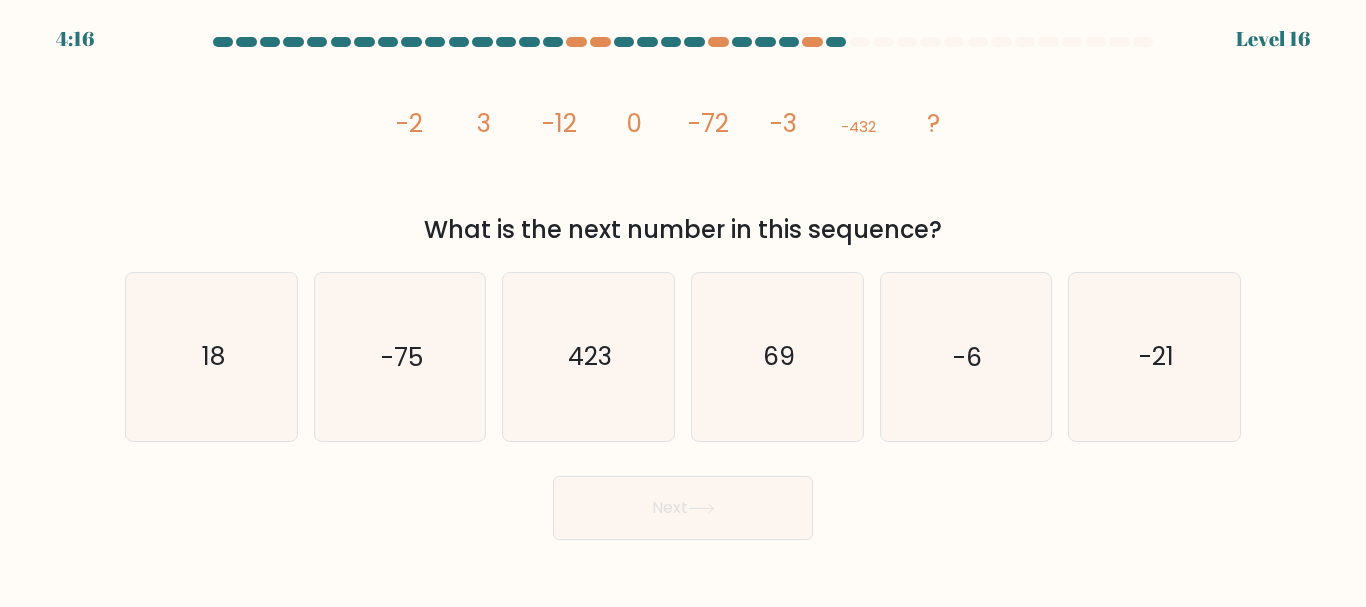click at bounding box center [683, 288] 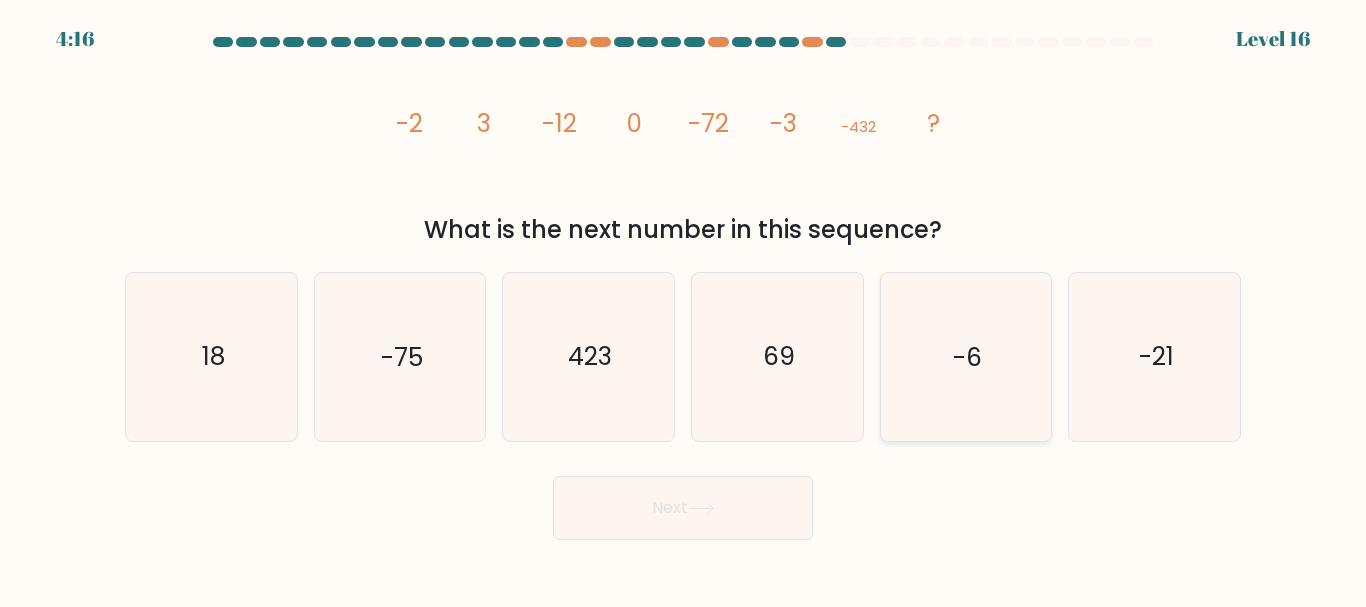click on "-6" 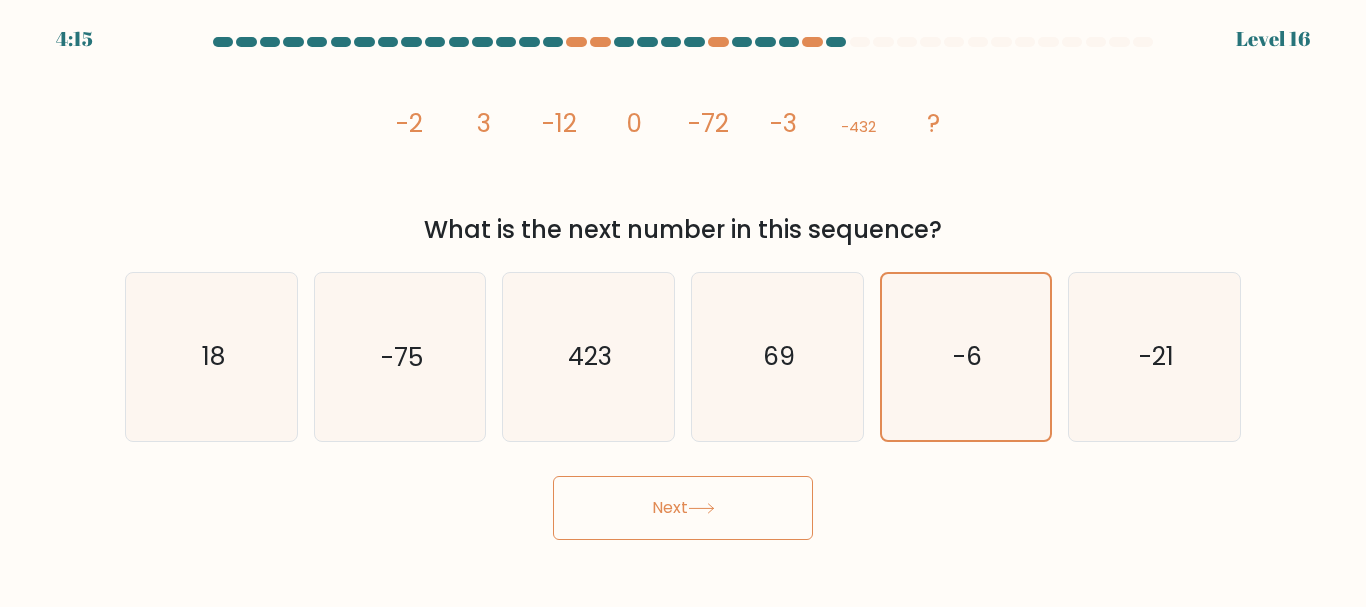 click on "Next" at bounding box center (683, 508) 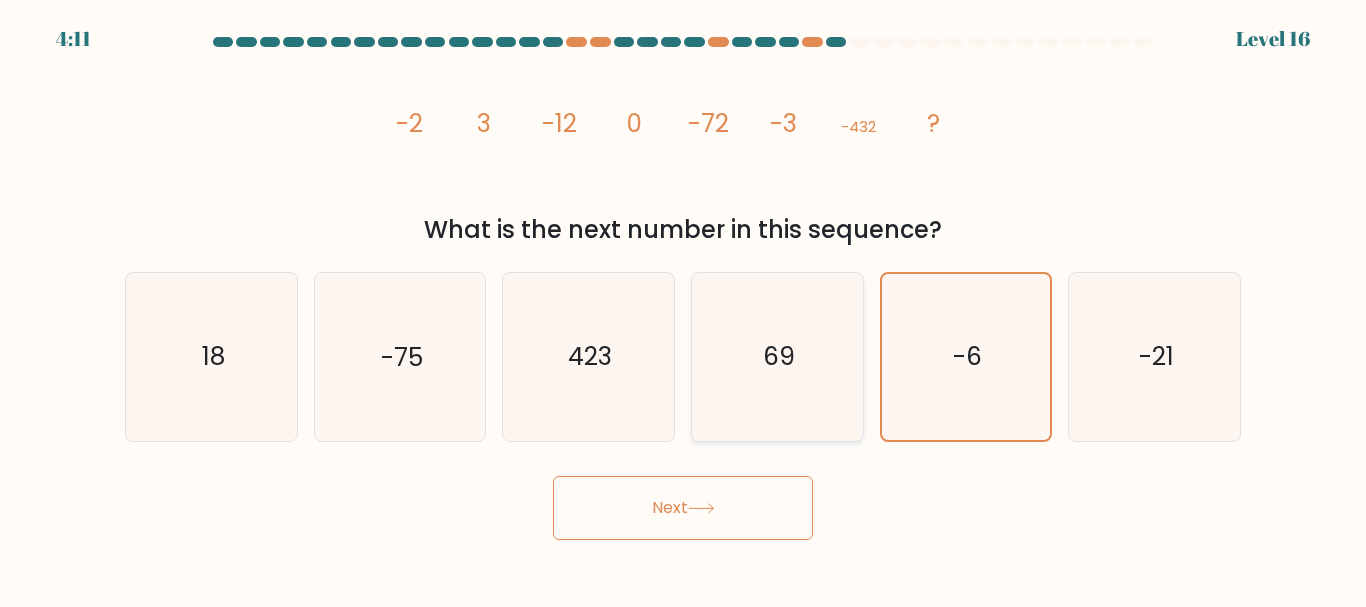 click on "69" 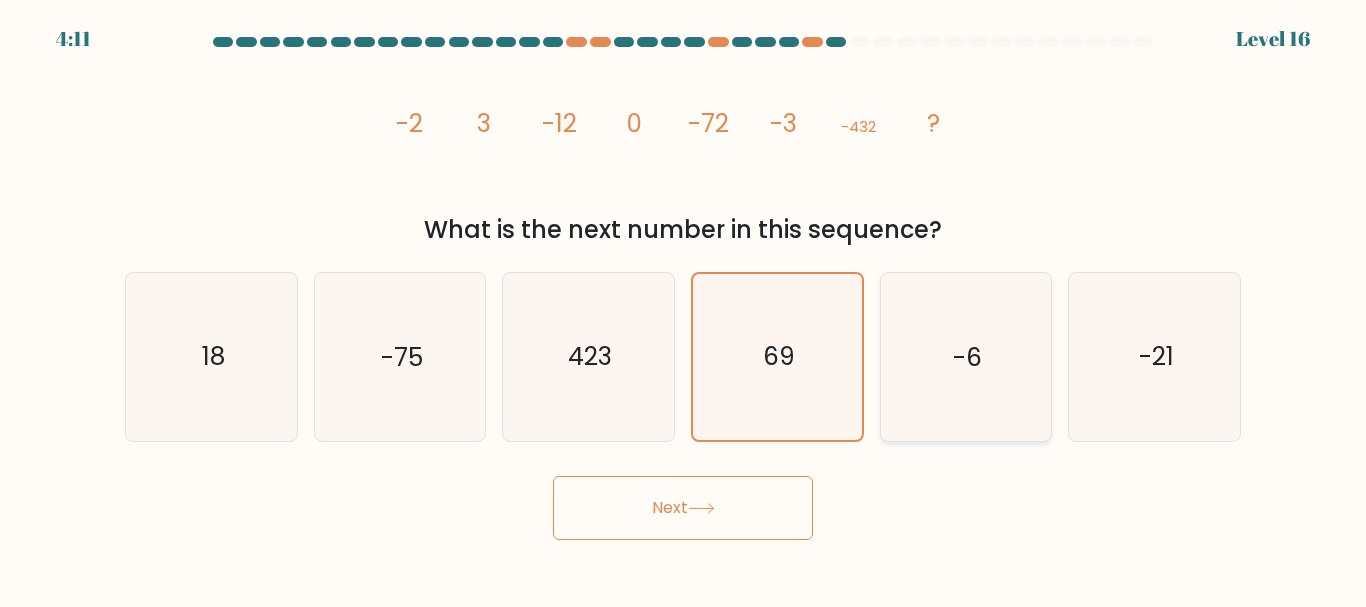 click on "-6" 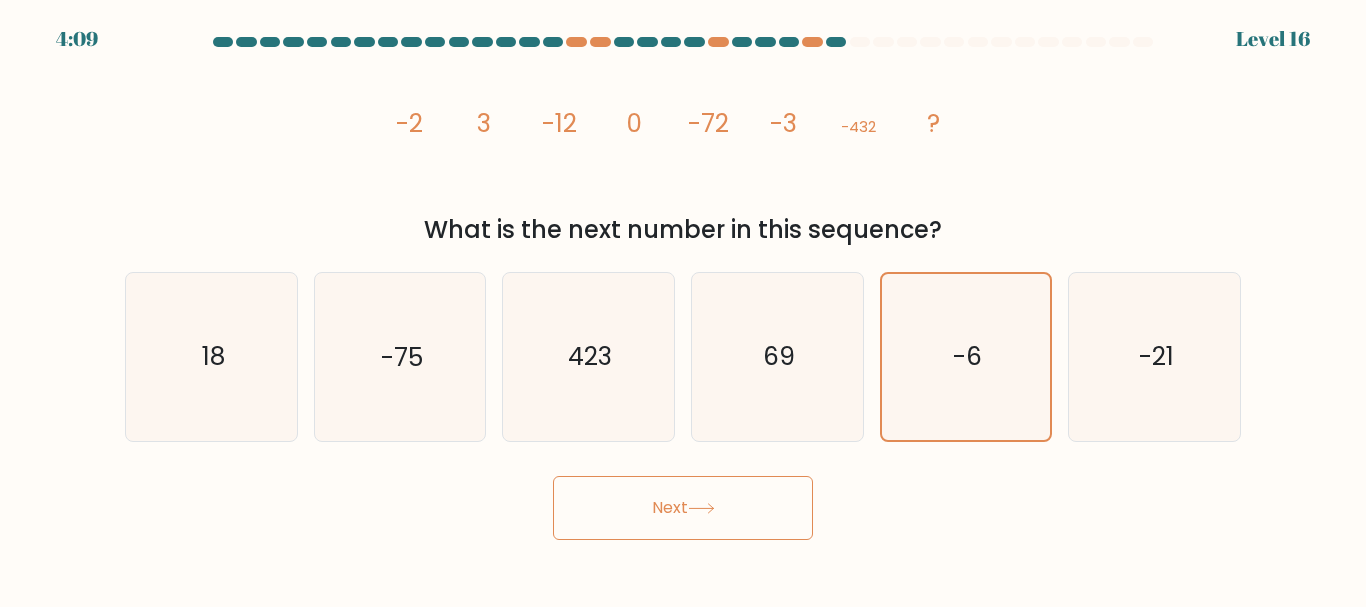 click on "Next" at bounding box center (683, 508) 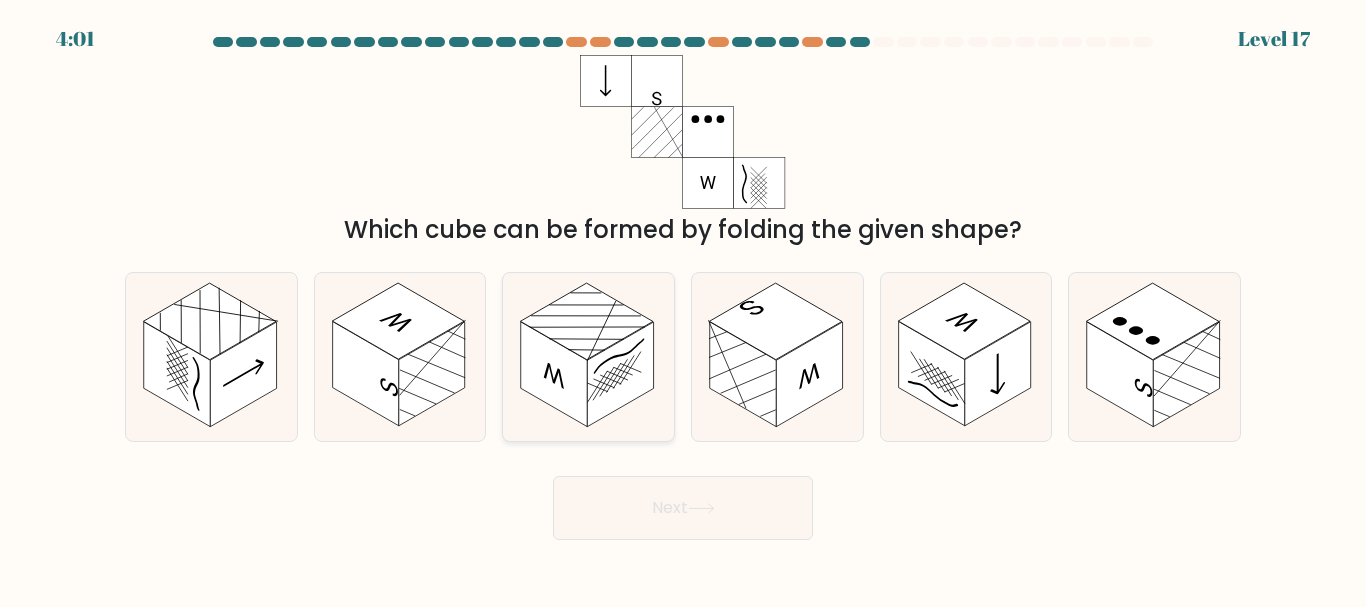 click 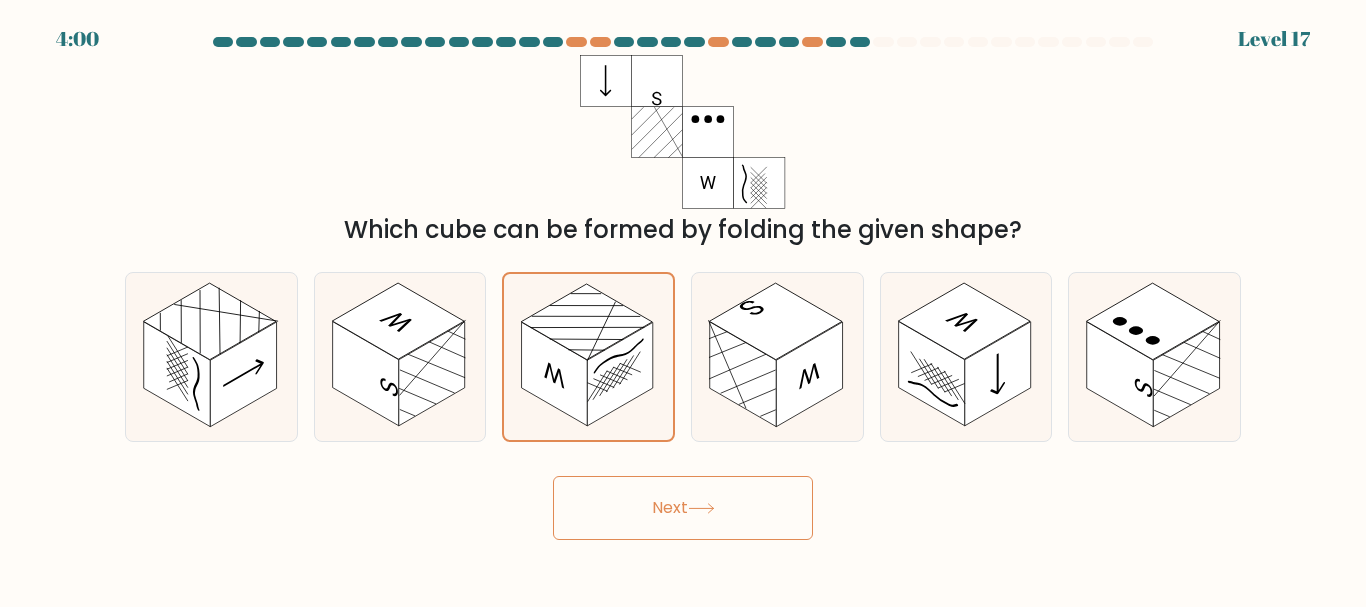 click on "Next" at bounding box center (683, 508) 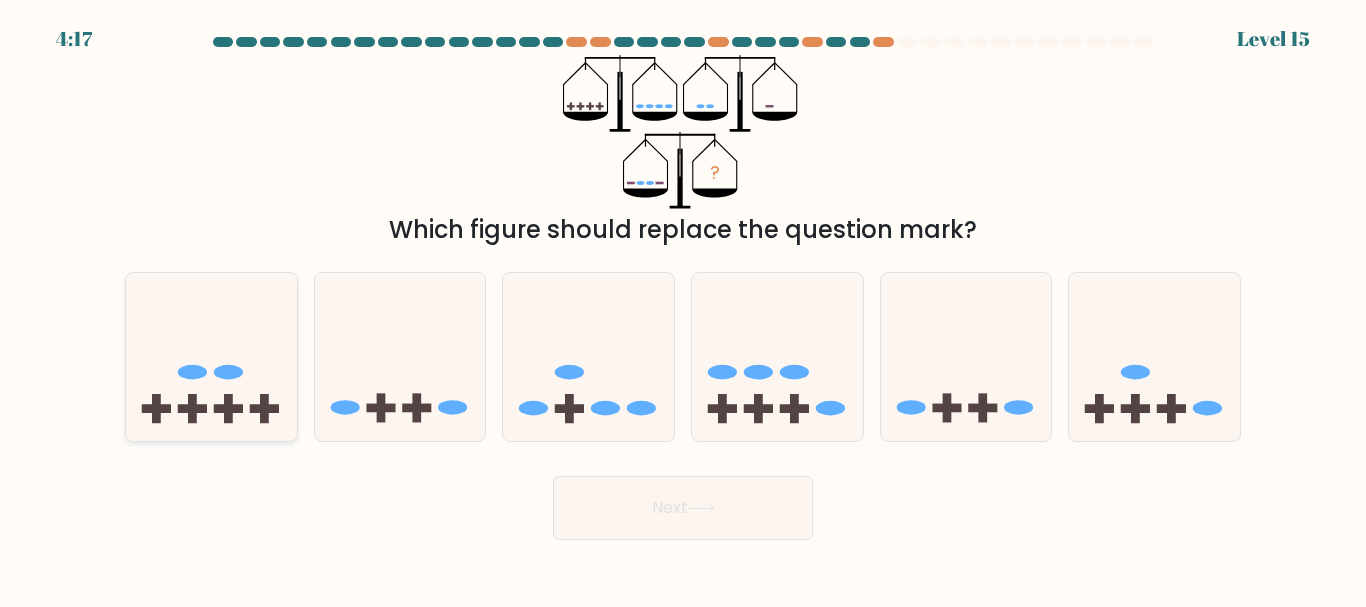 click 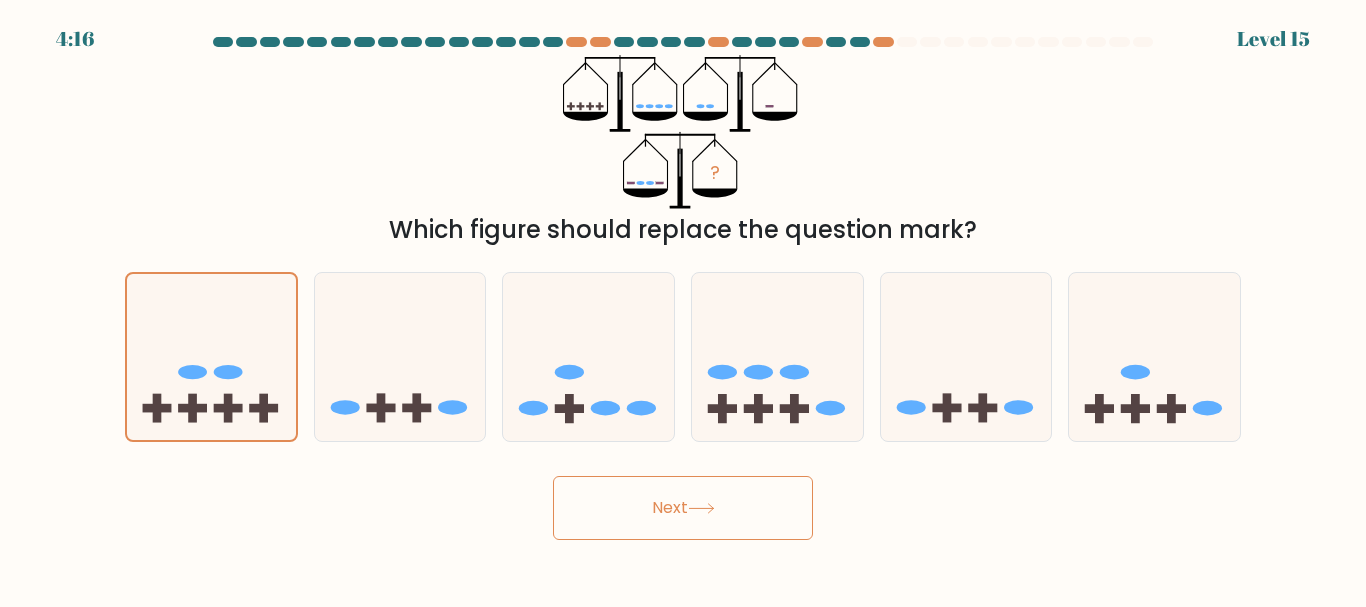 click on "Next" at bounding box center [683, 508] 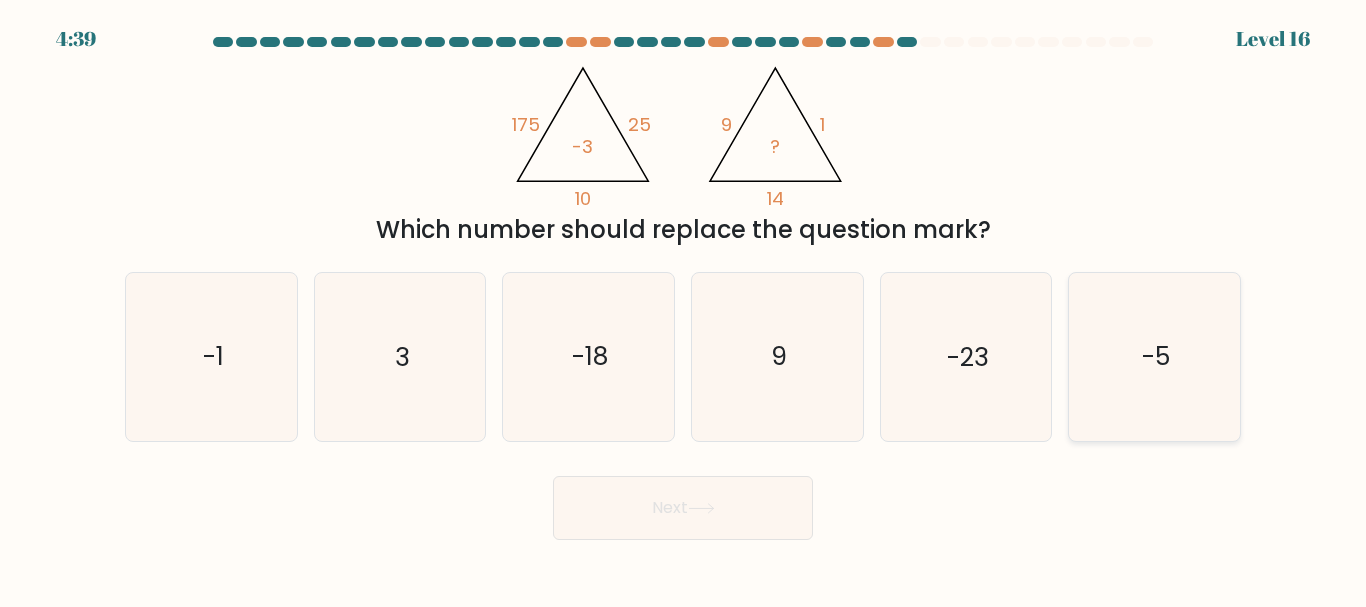 click on "-5" 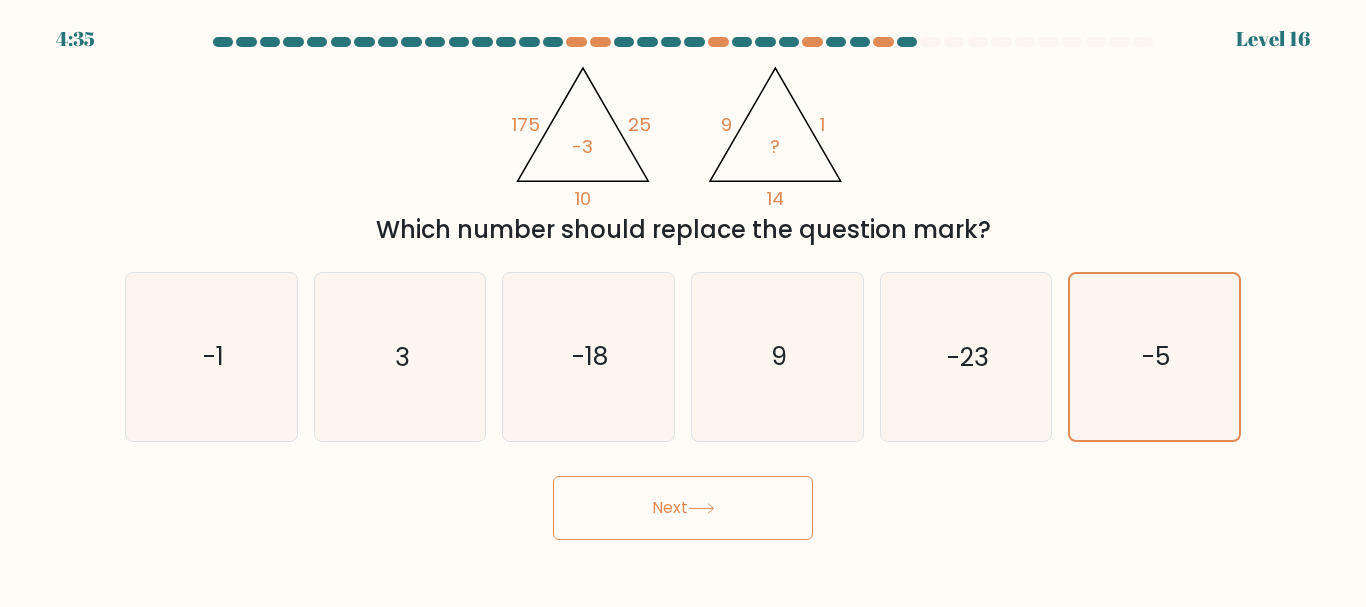 drag, startPoint x: 694, startPoint y: 482, endPoint x: 462, endPoint y: 600, distance: 260.28445 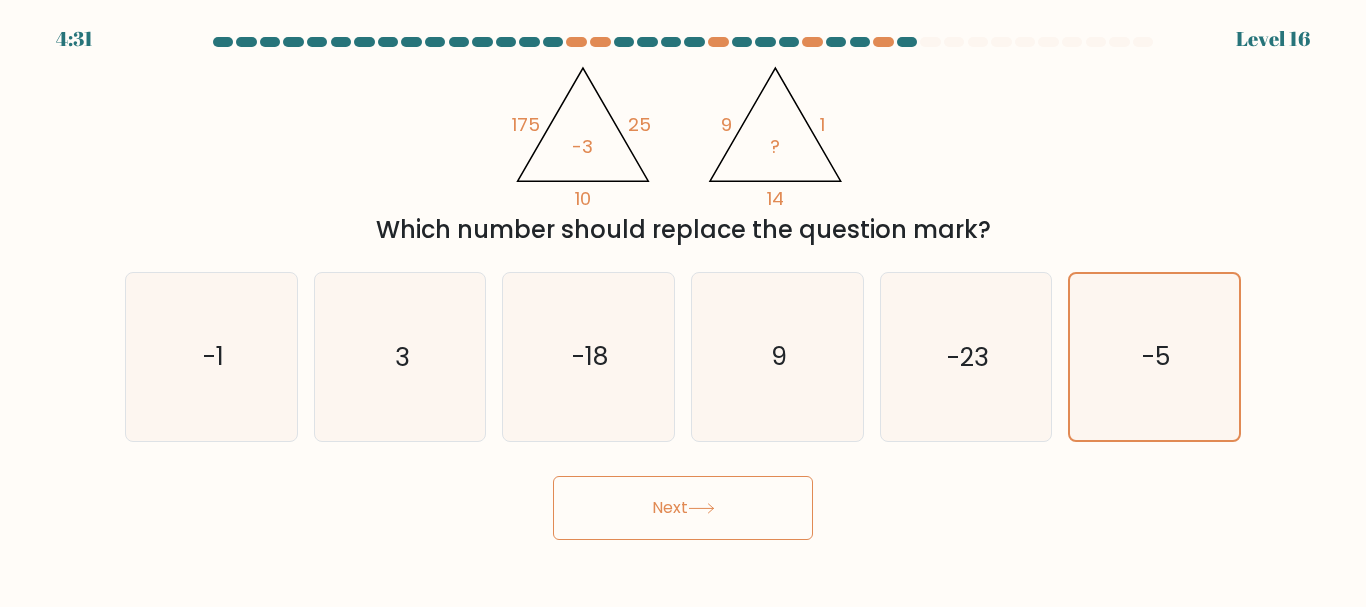 click 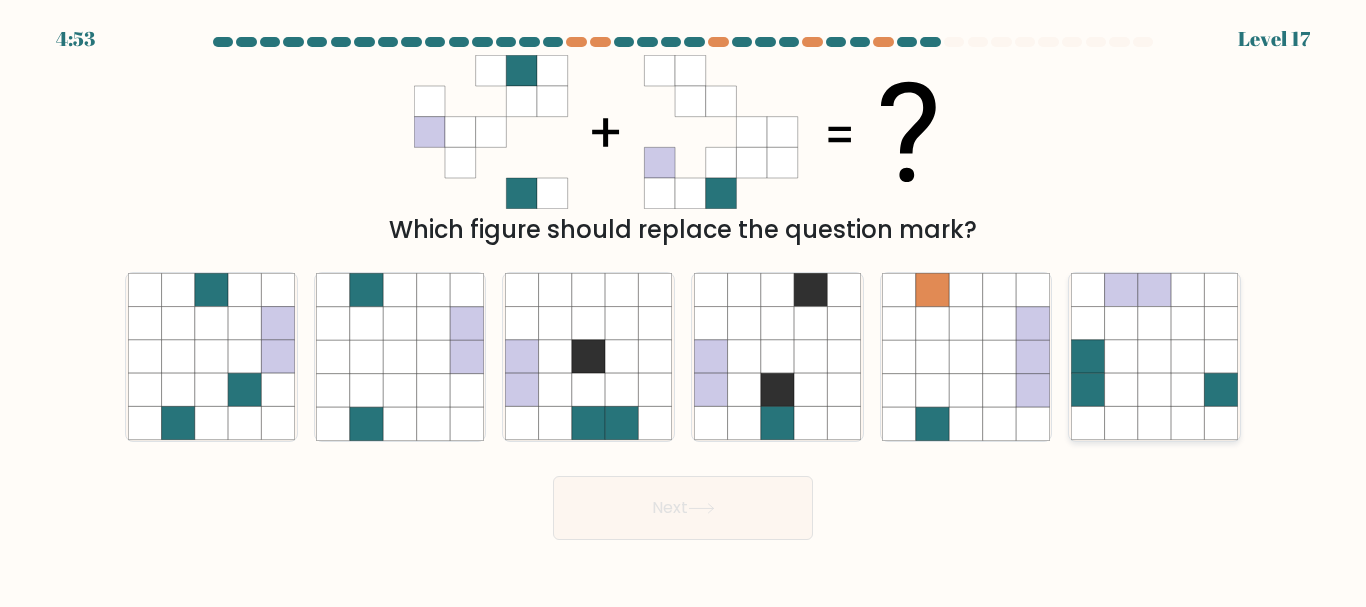 click 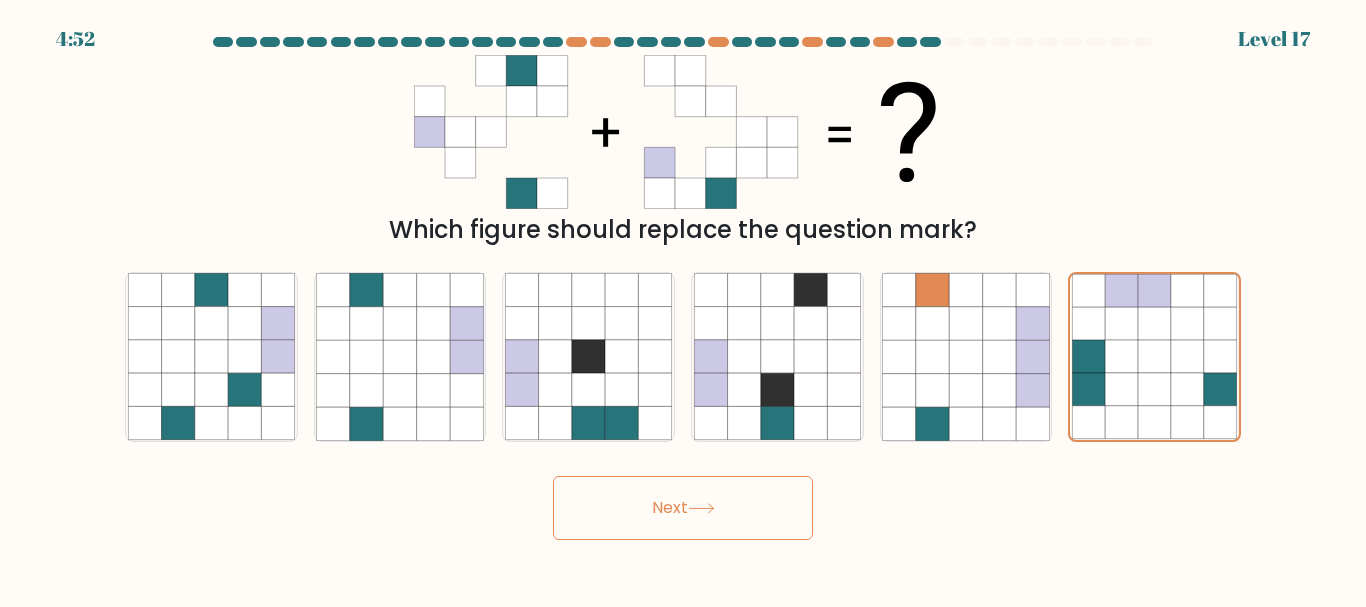 click on "Next" at bounding box center [683, 508] 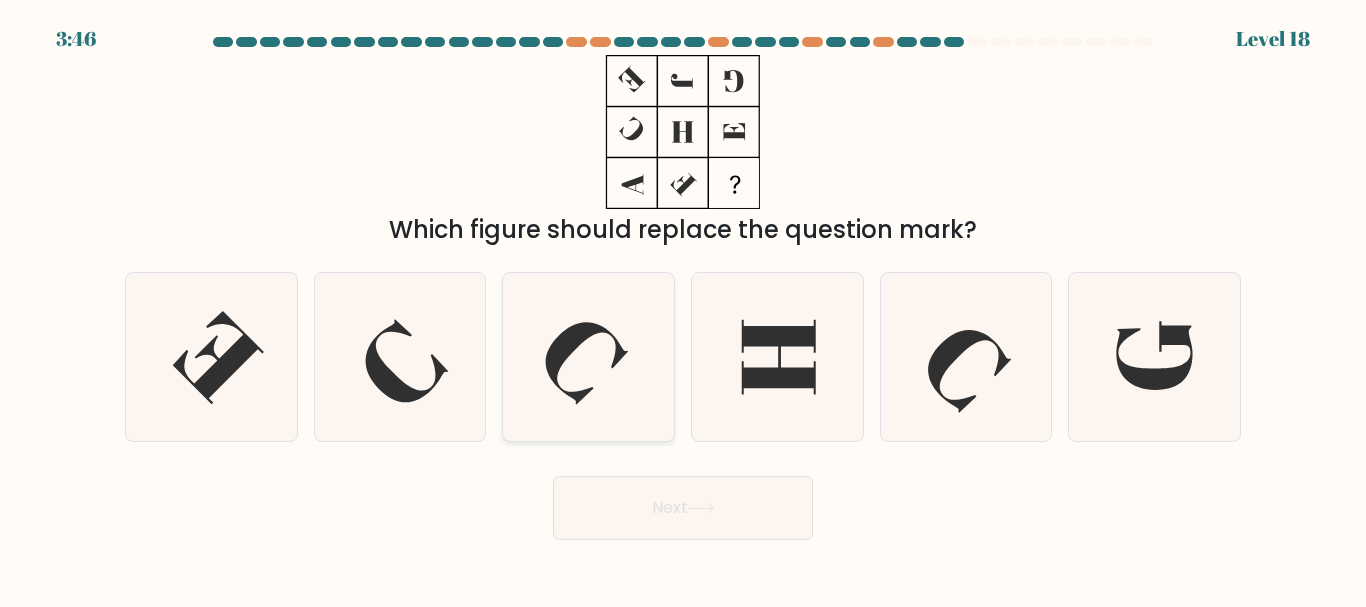 click 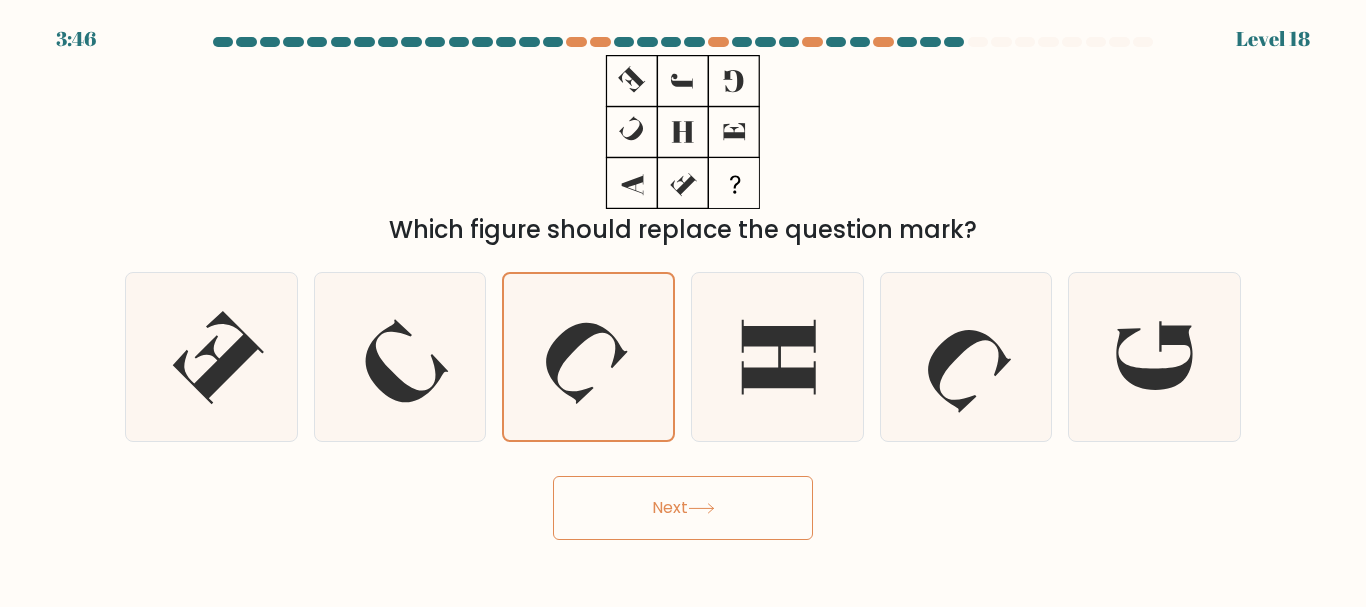 click on "Next" at bounding box center (683, 508) 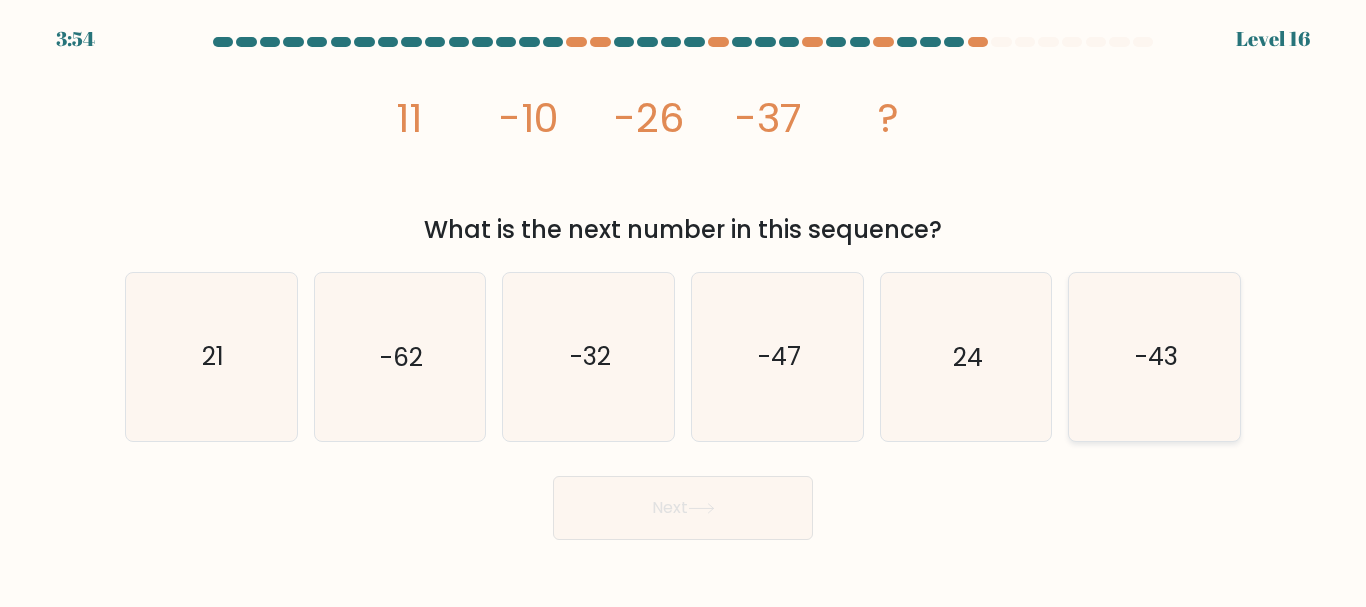 click on "-43" 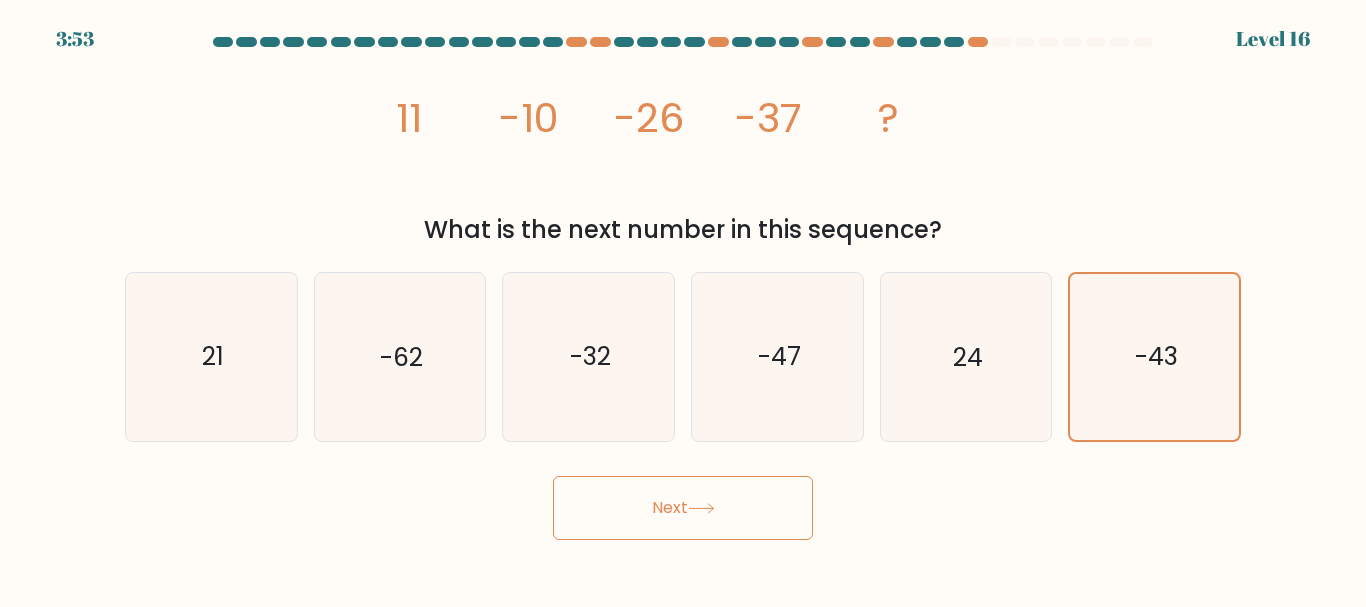 click on "Next" at bounding box center (683, 508) 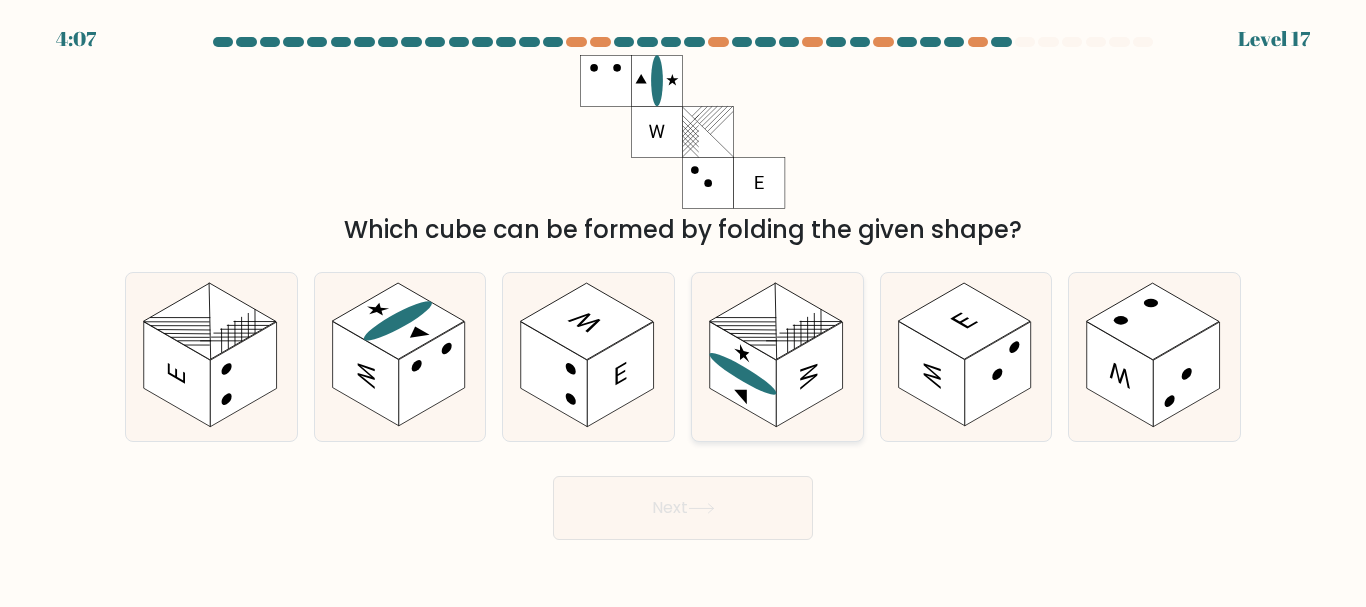 click 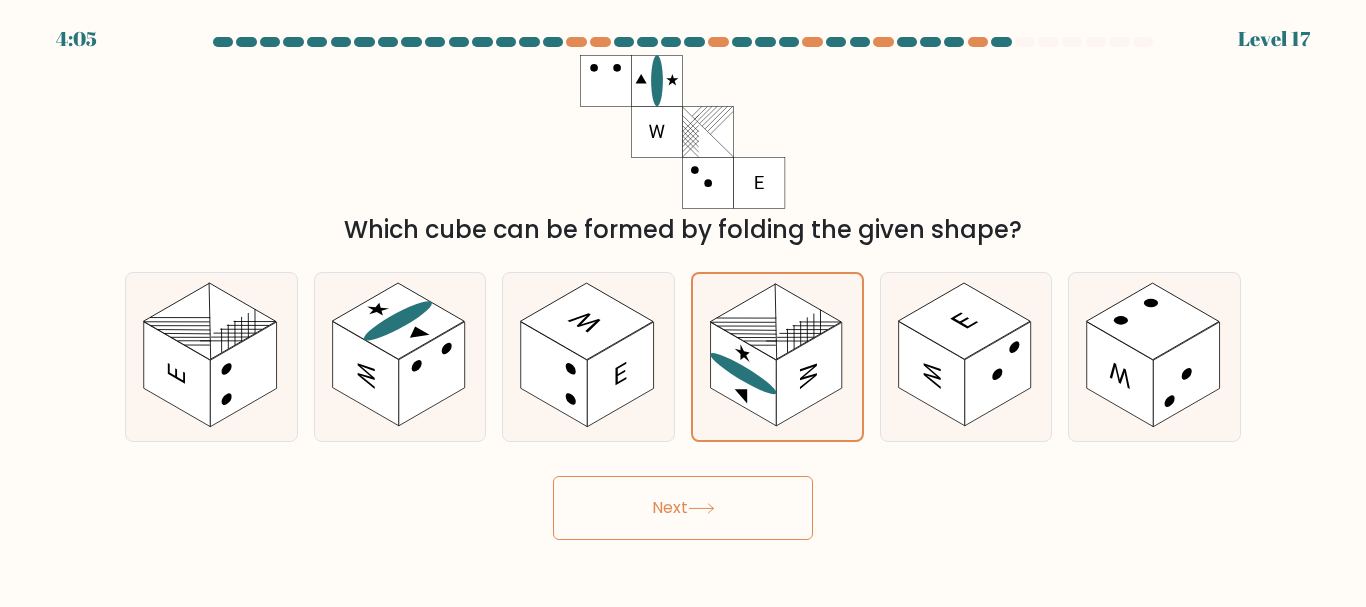click on "Next" at bounding box center [683, 508] 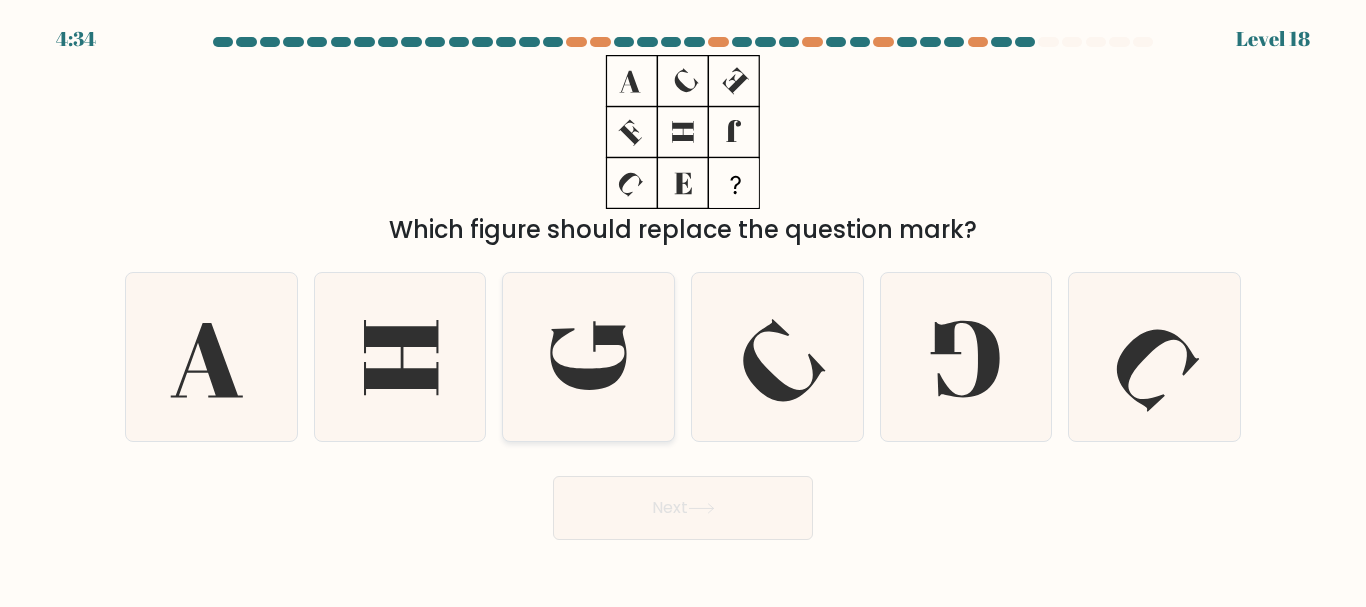 click 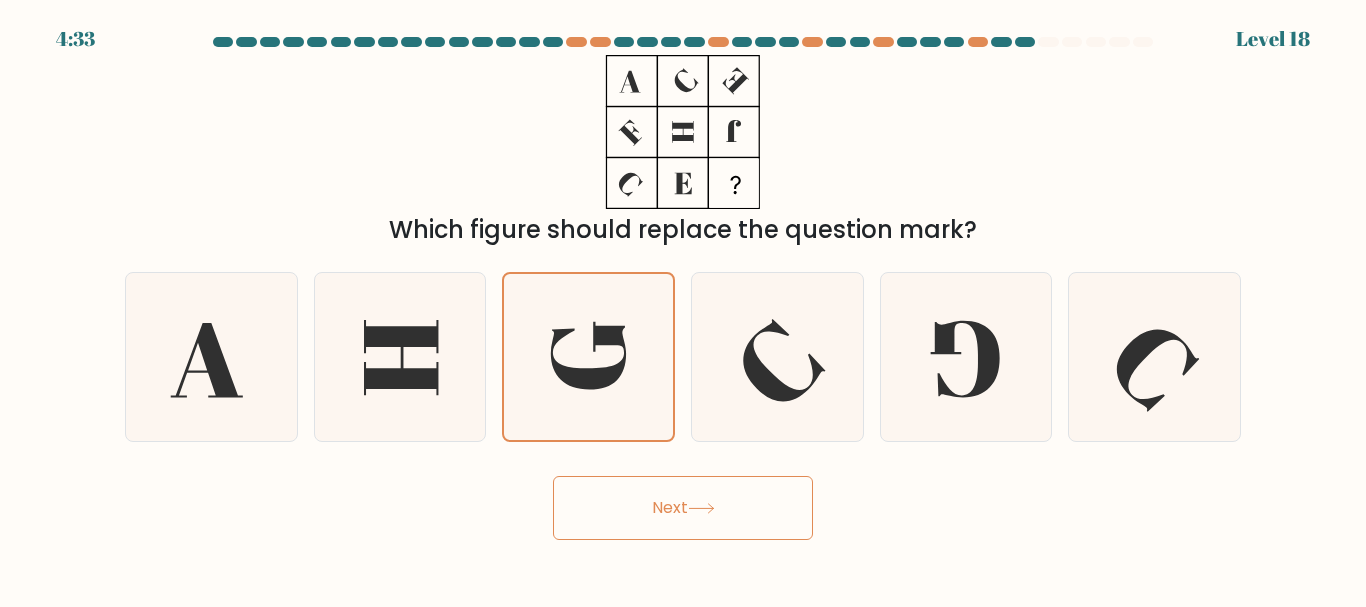 click on "Next" at bounding box center [683, 508] 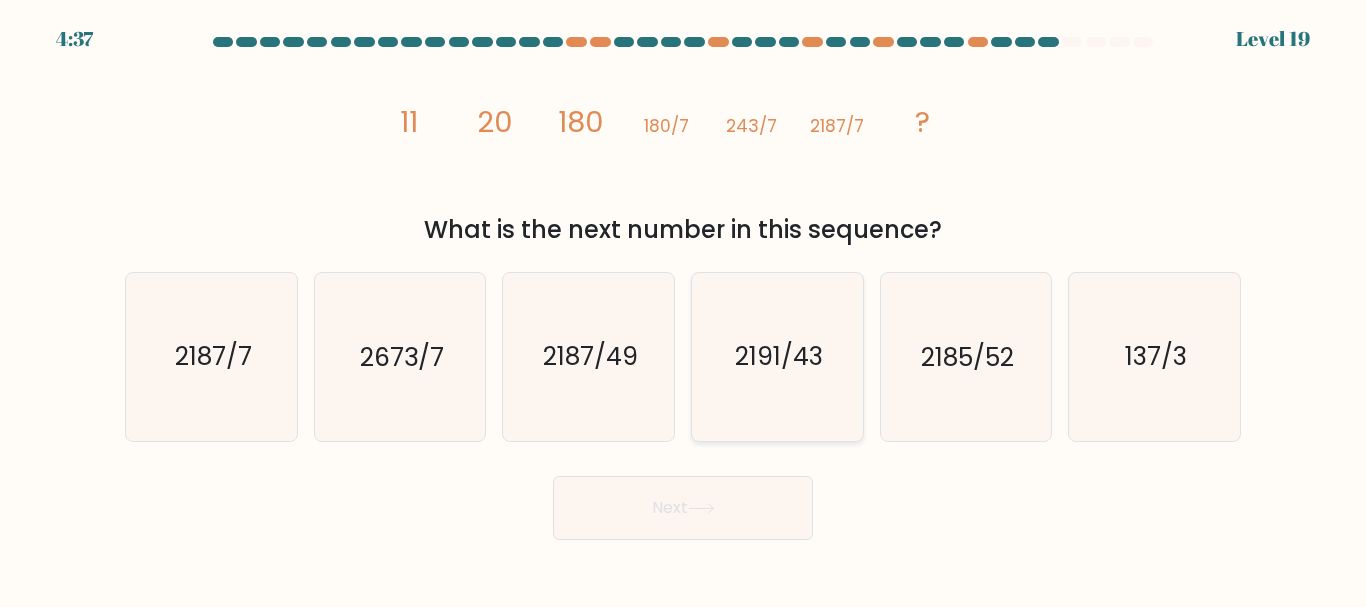 click on "2191/43" 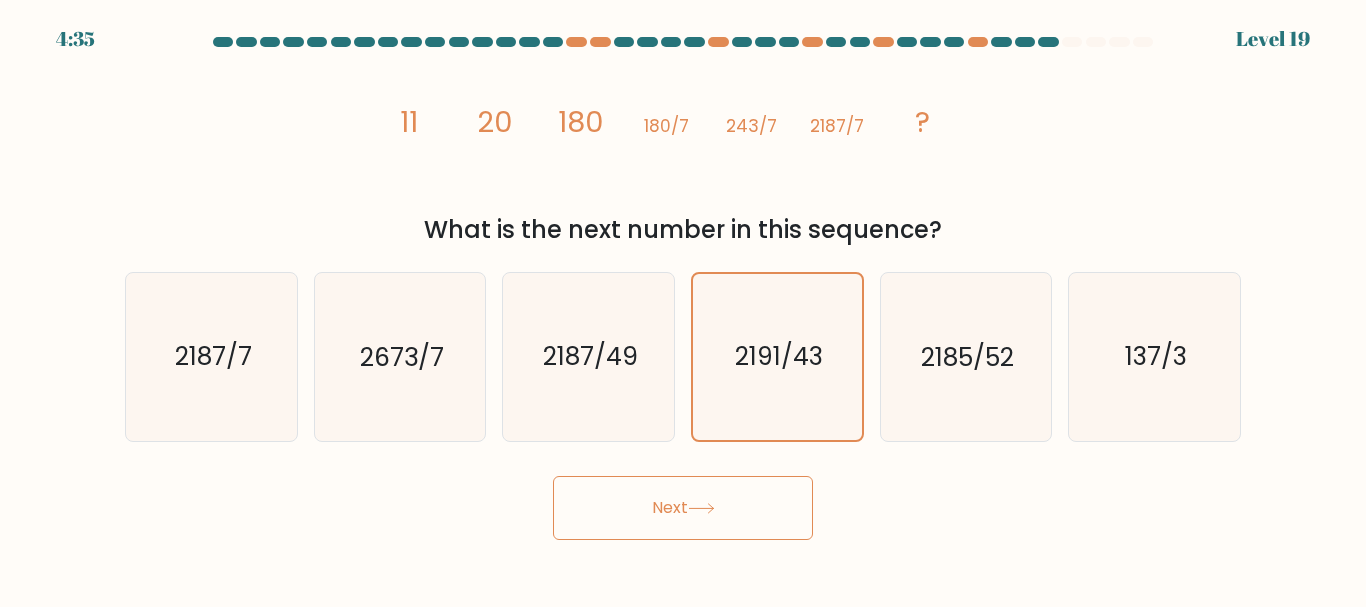 click on "Next" at bounding box center [683, 508] 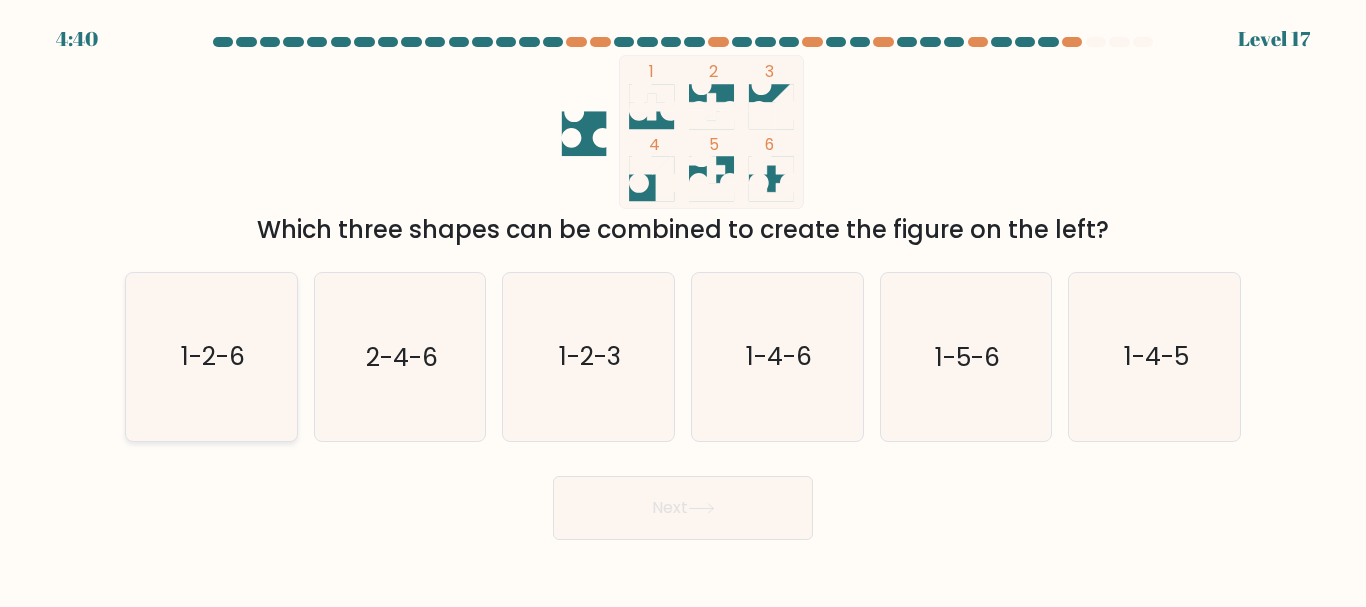 click on "1-2-6" 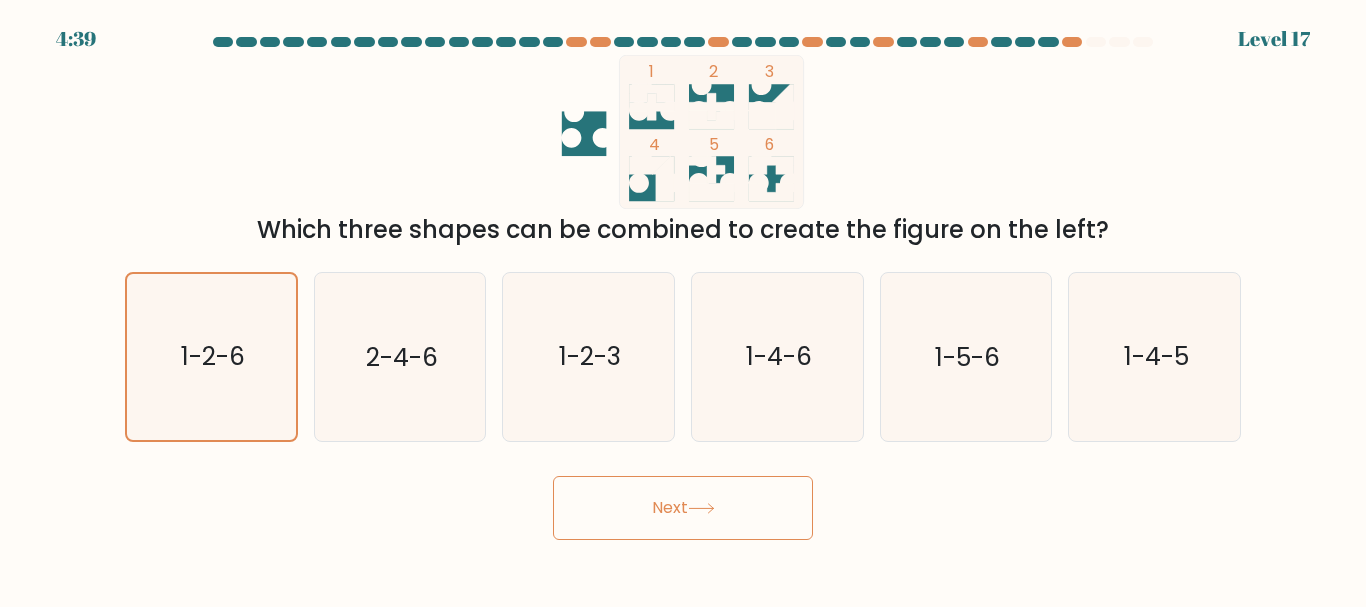 click on "Next" at bounding box center (683, 508) 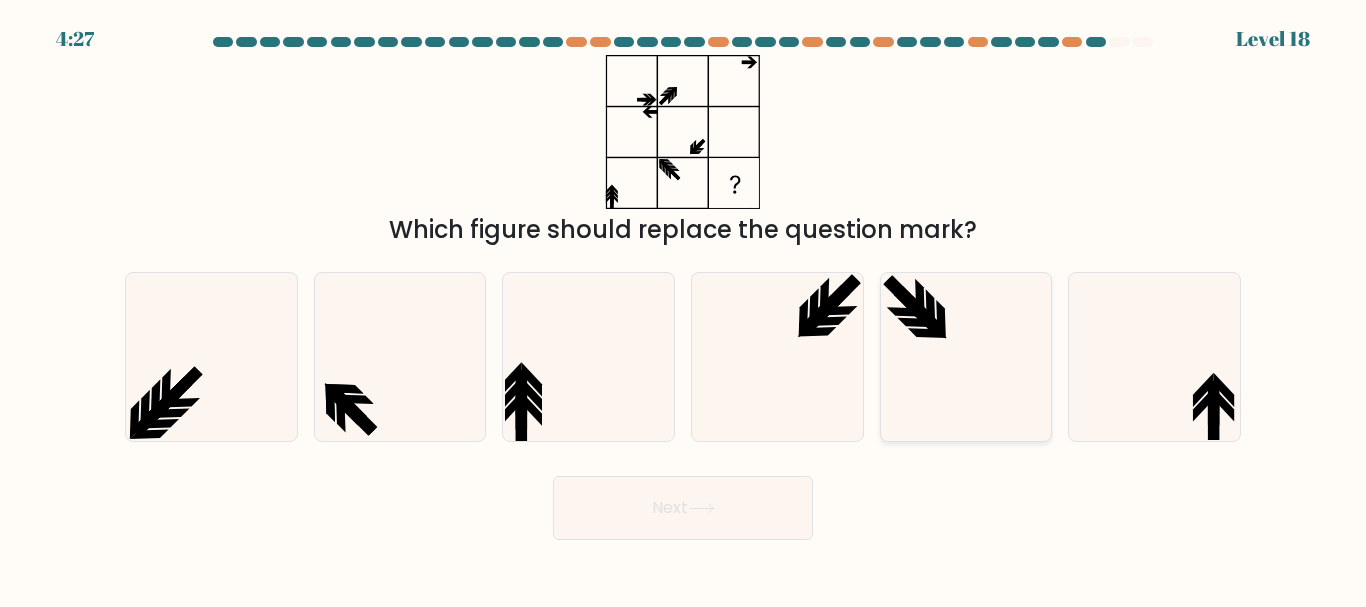 click 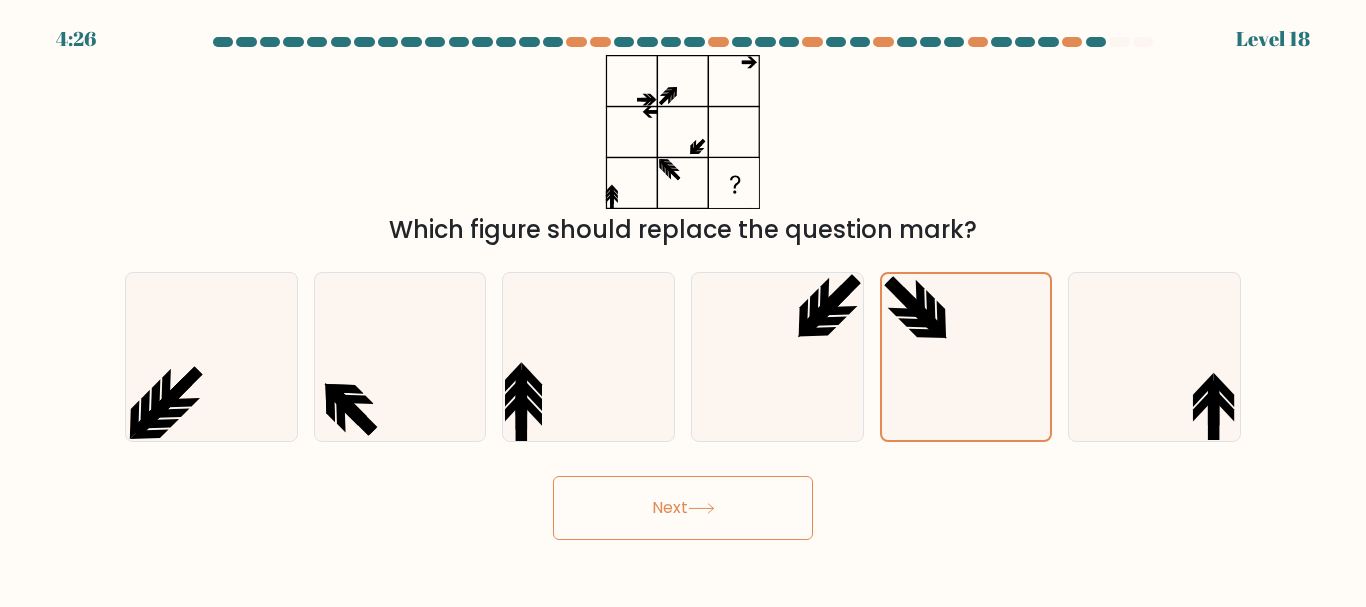 click on "Next" at bounding box center [683, 508] 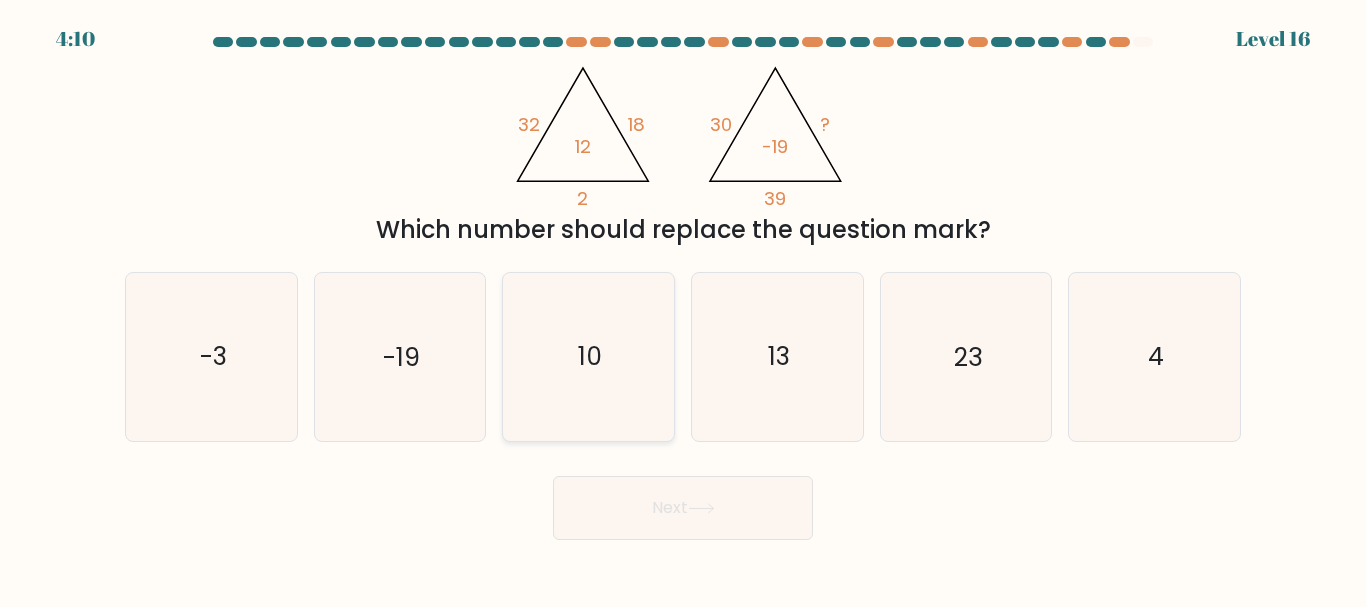 click on "10" 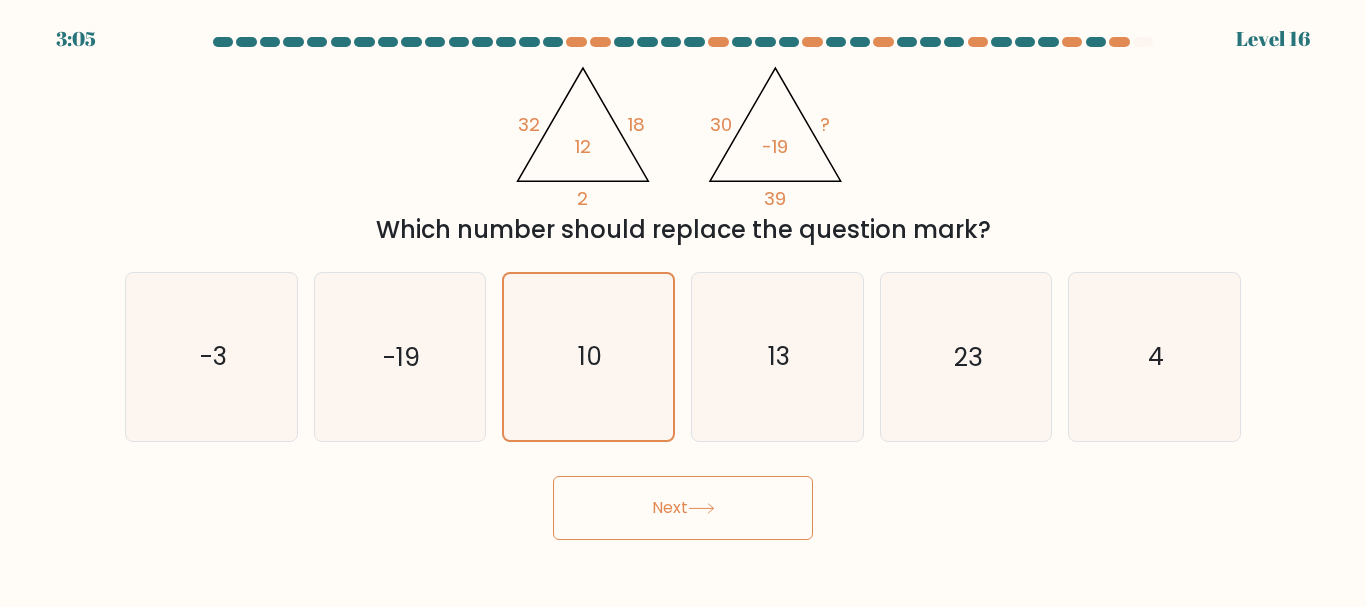 click on "Next" at bounding box center [683, 508] 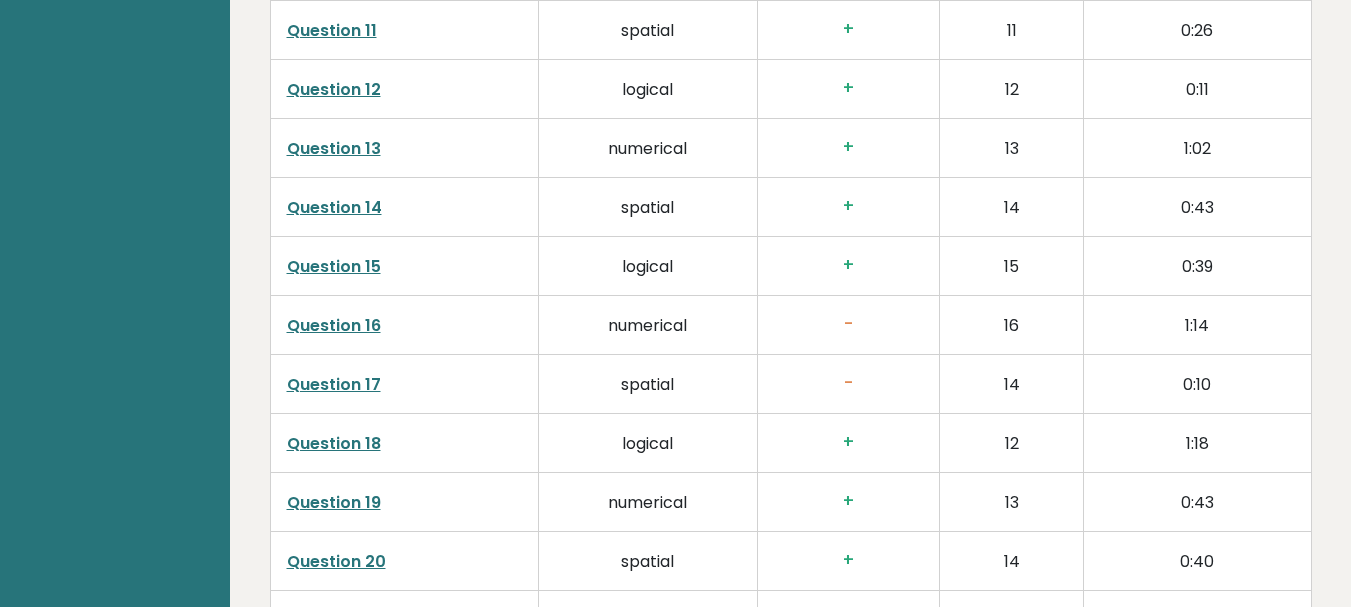 scroll, scrollTop: 3800, scrollLeft: 0, axis: vertical 